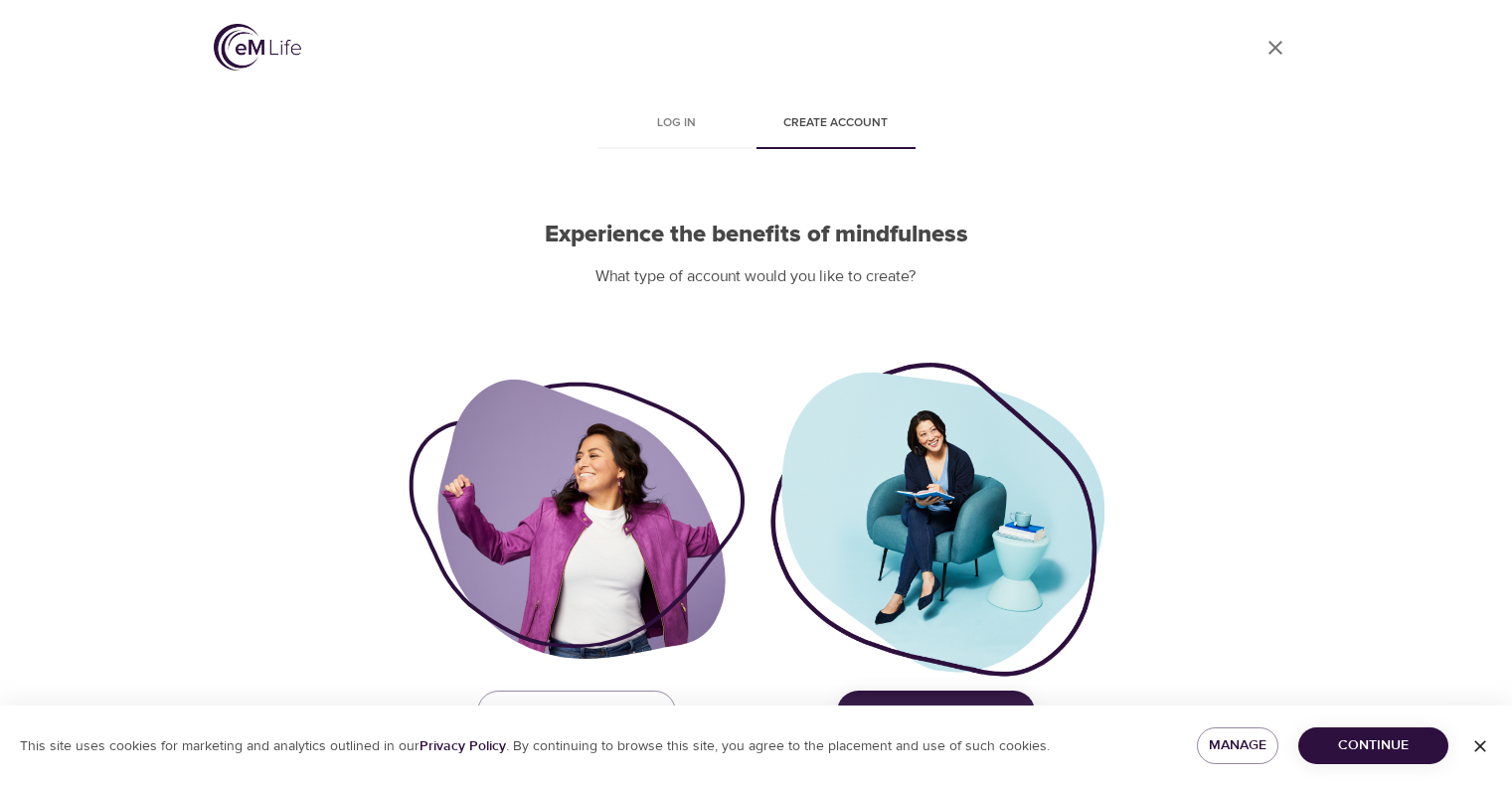 scroll, scrollTop: 0, scrollLeft: 0, axis: both 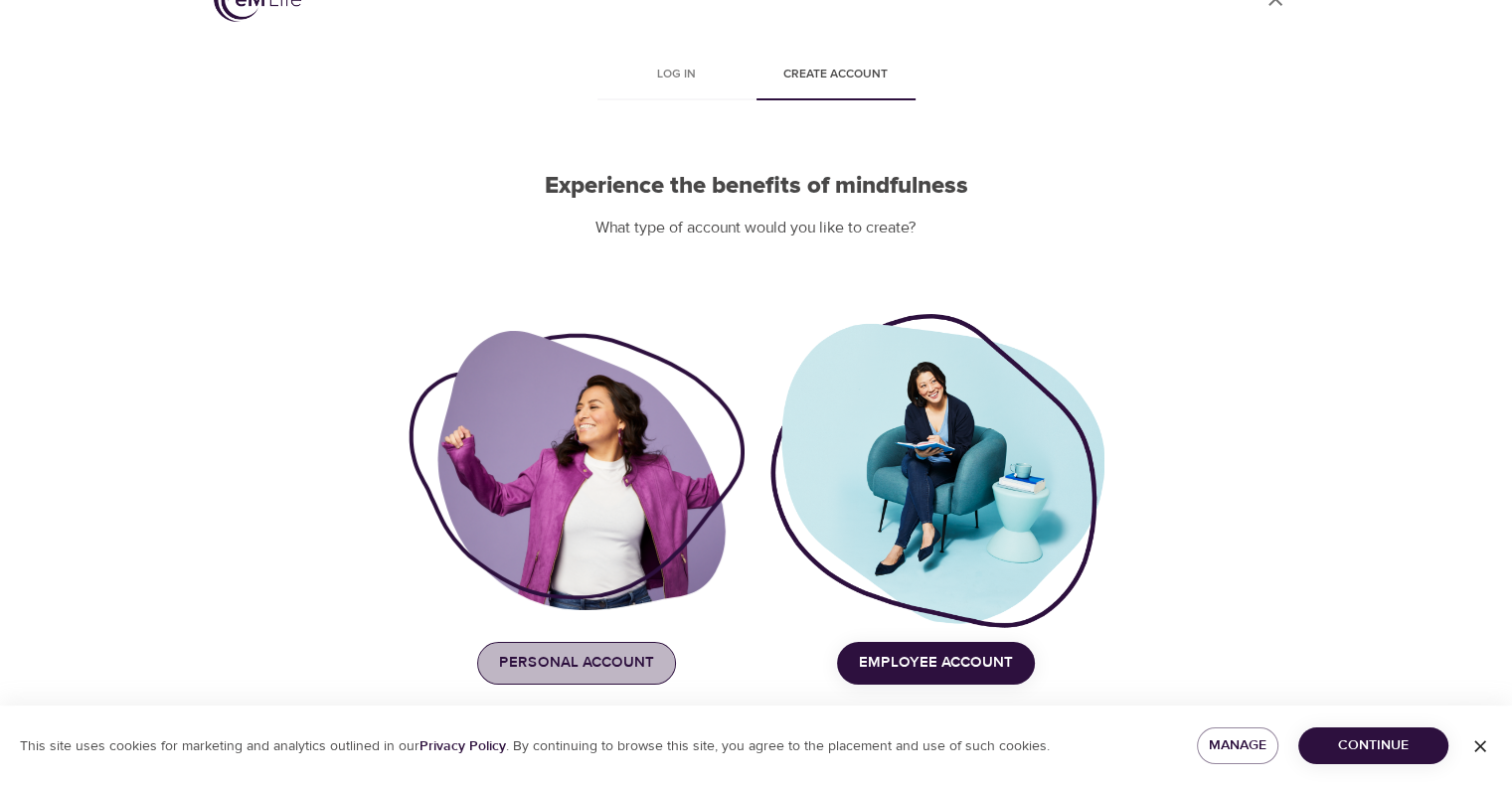 click on "Personal Account" at bounding box center [577, 663] 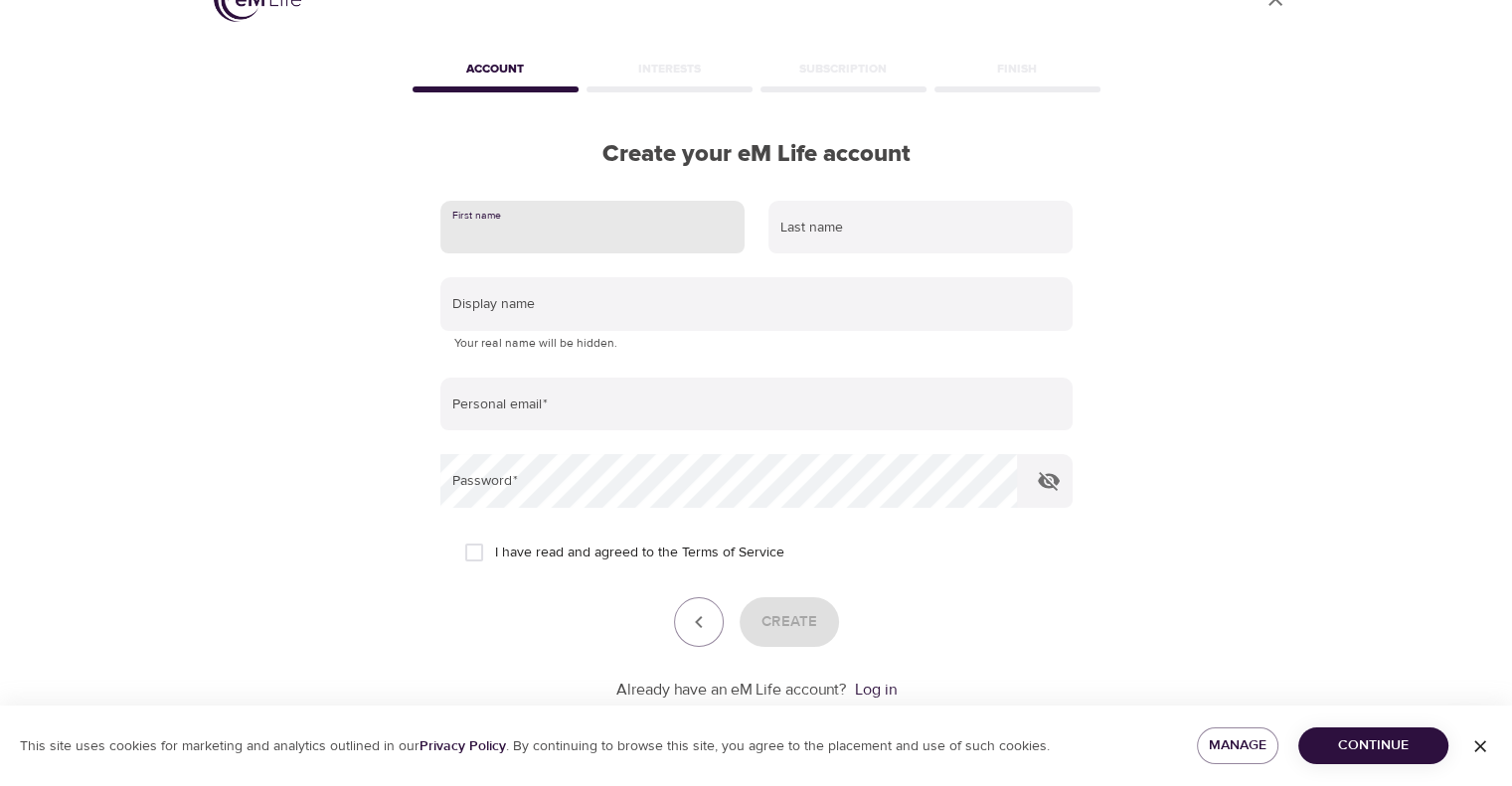 click at bounding box center [592, 228] 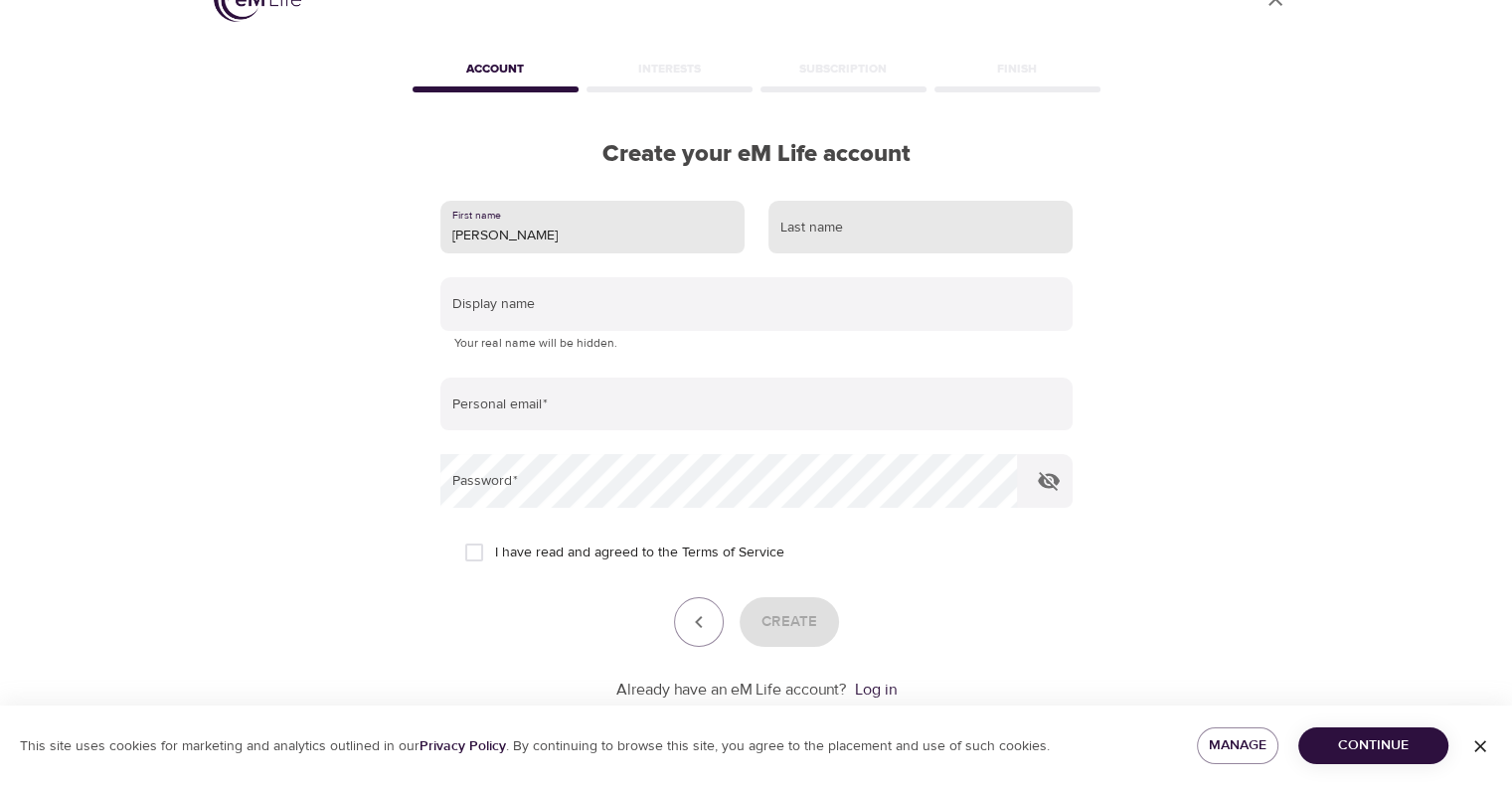 click at bounding box center (921, 228) 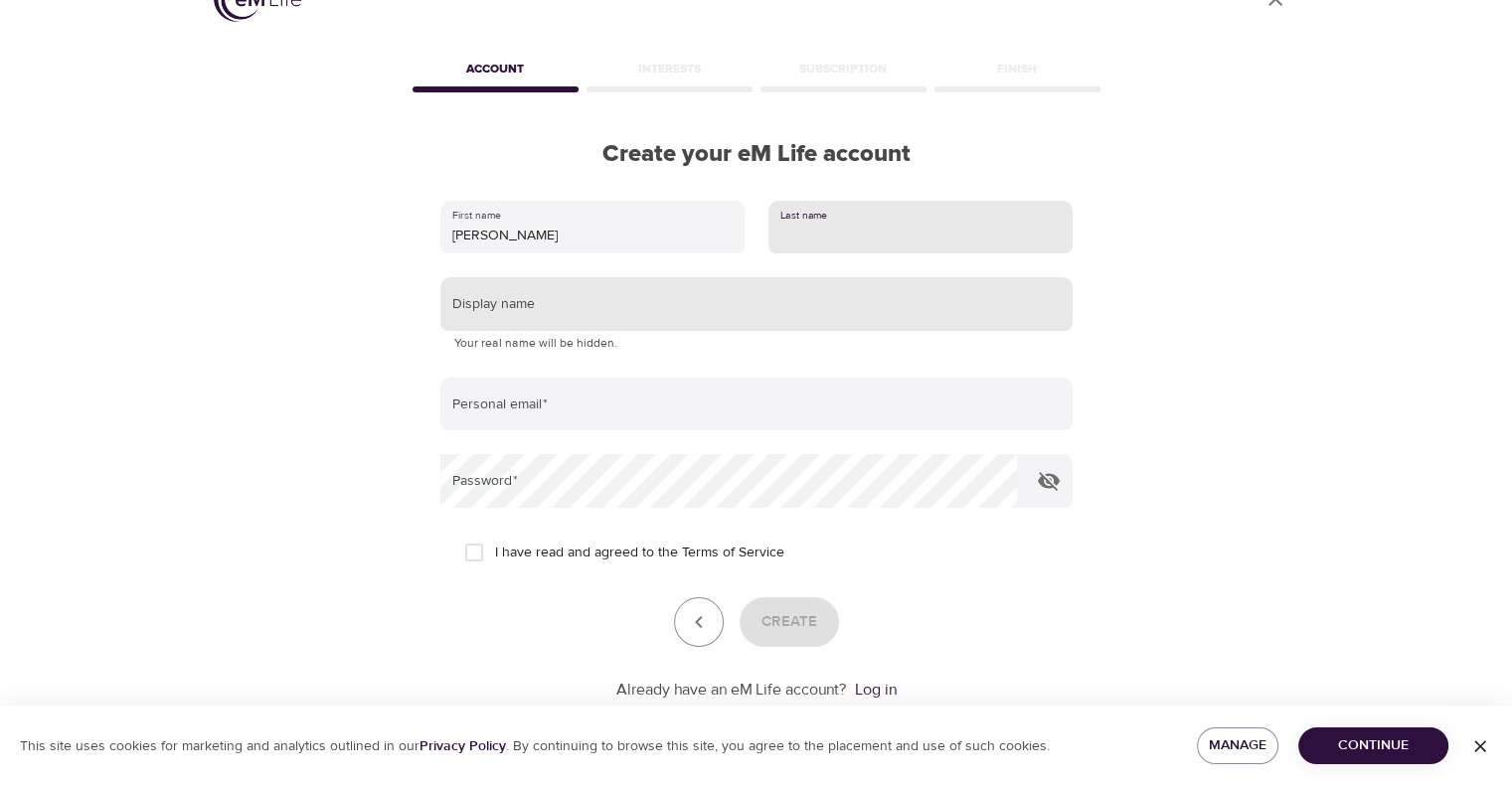 type on "[PERSON_NAME]" 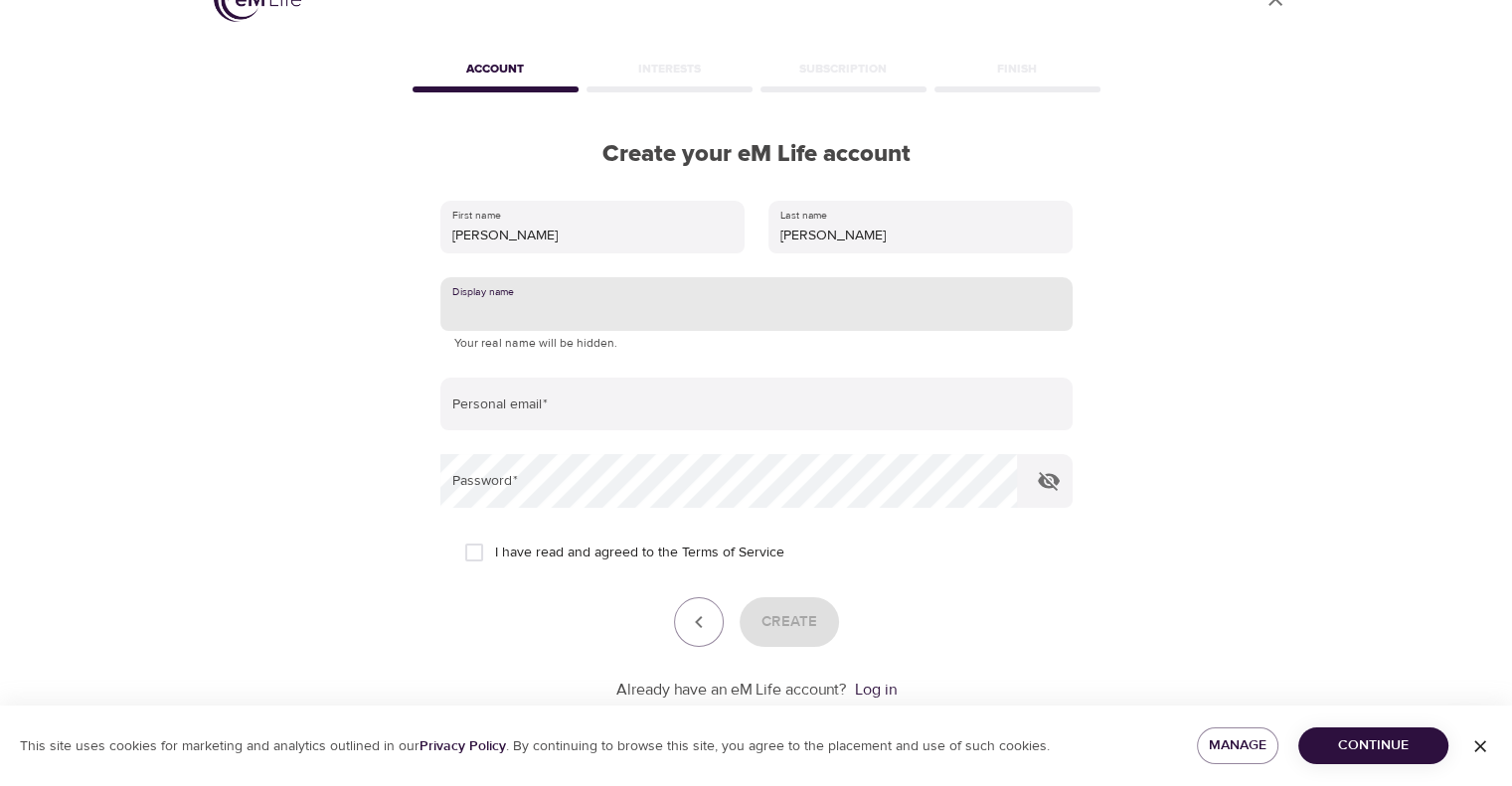 click at bounding box center [756, 304] 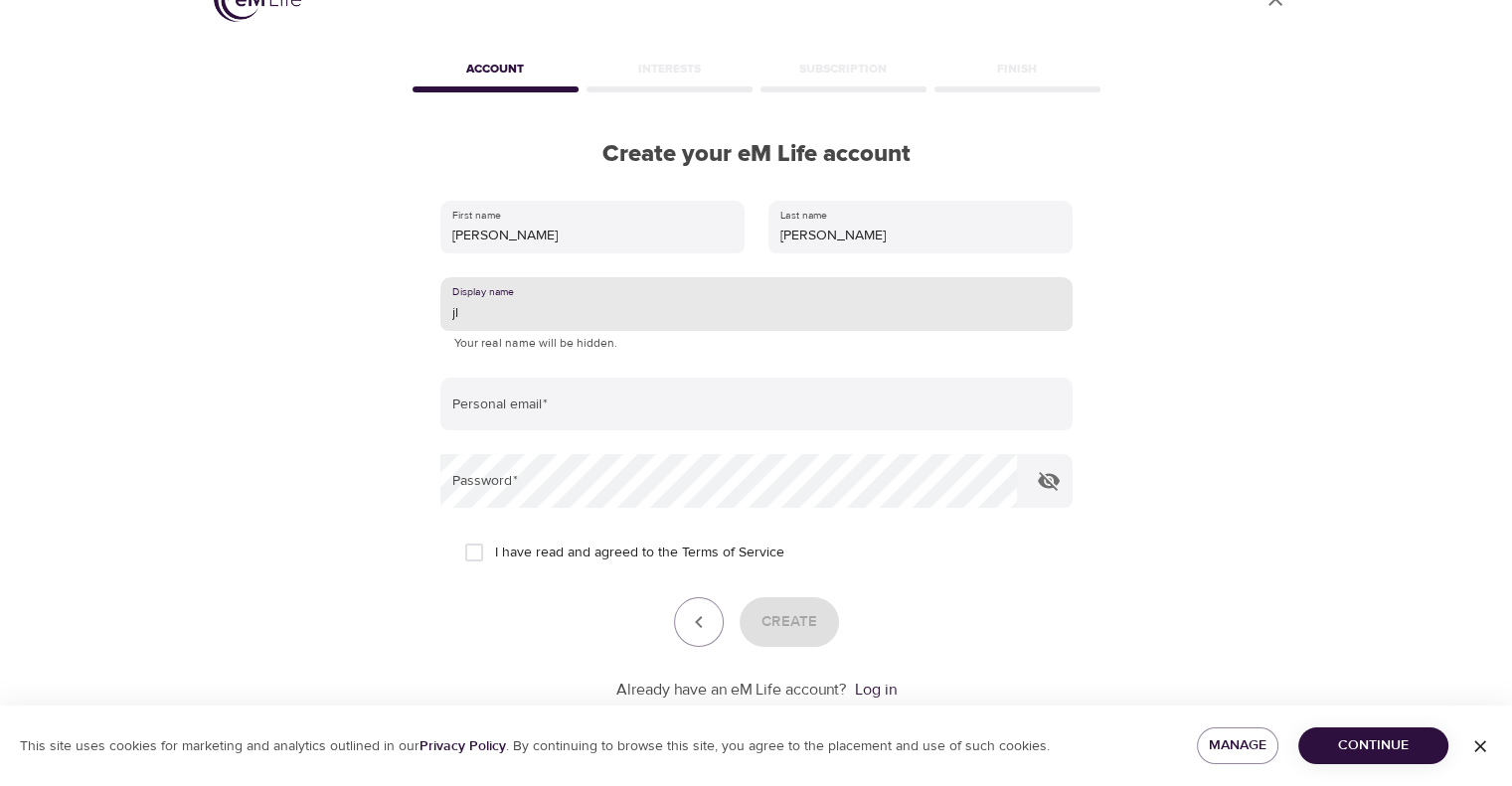 type on "j" 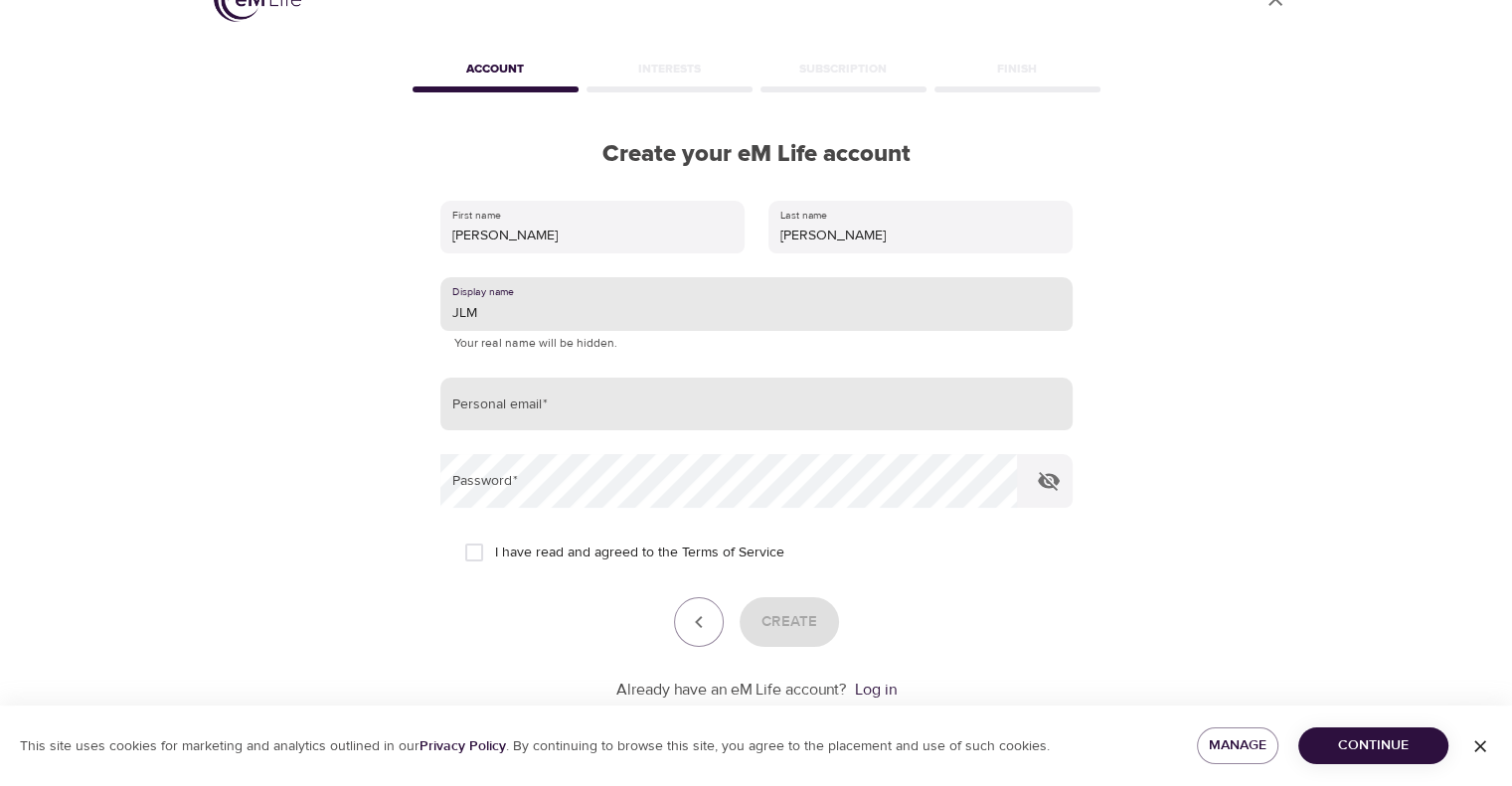 type on "JLM" 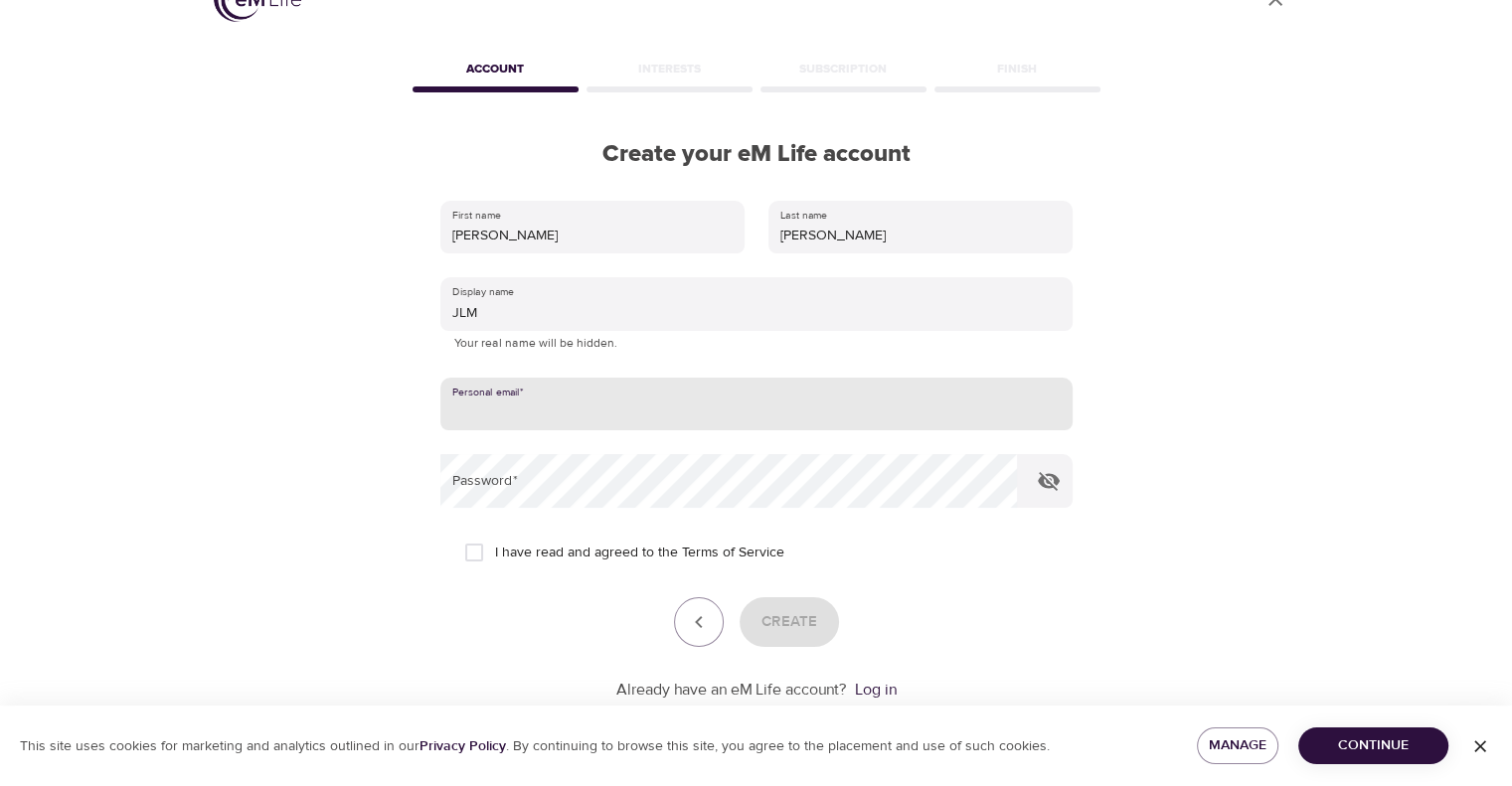 click at bounding box center [756, 404] 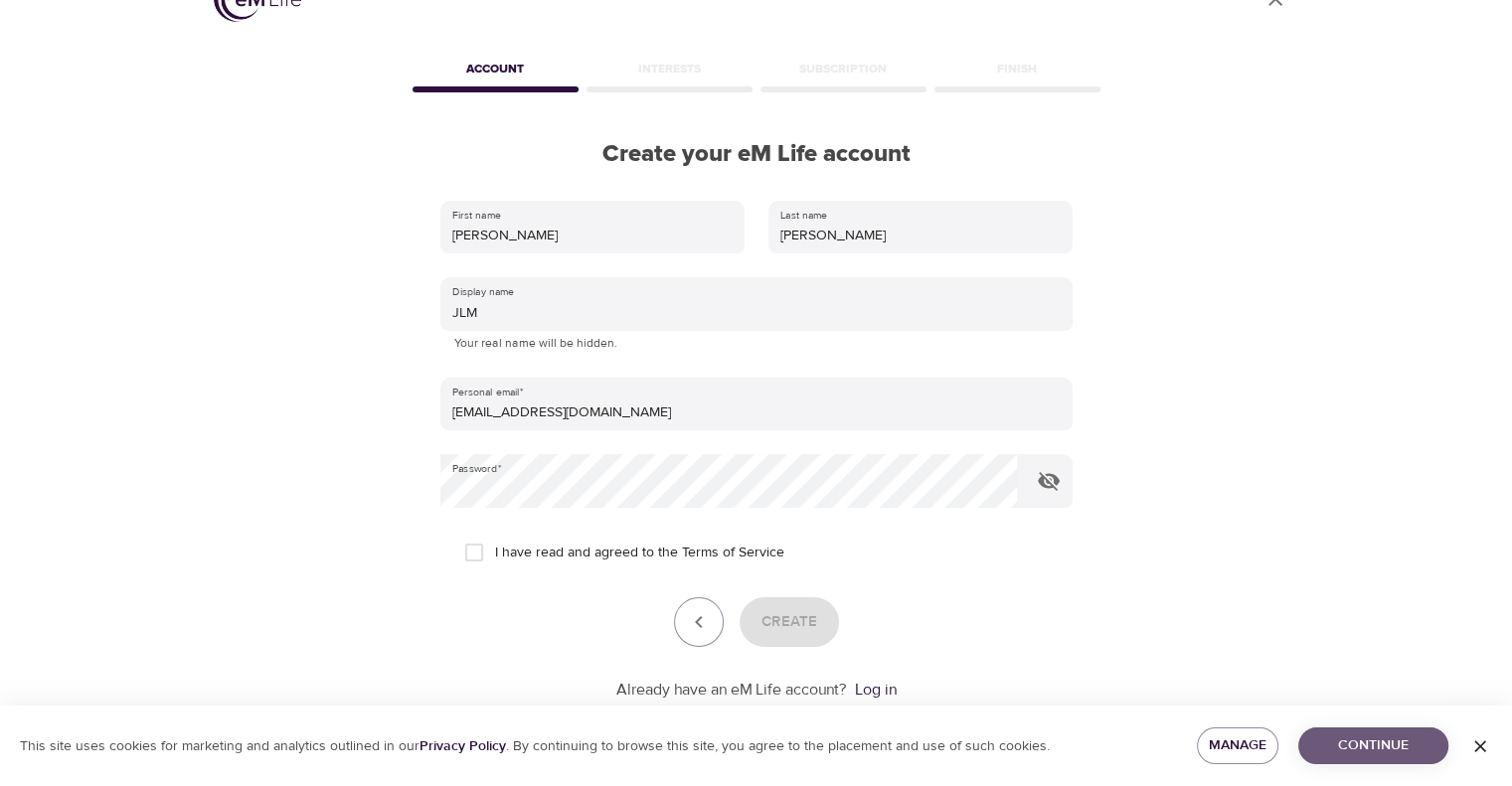 click on "Continue" at bounding box center (1373, 745) 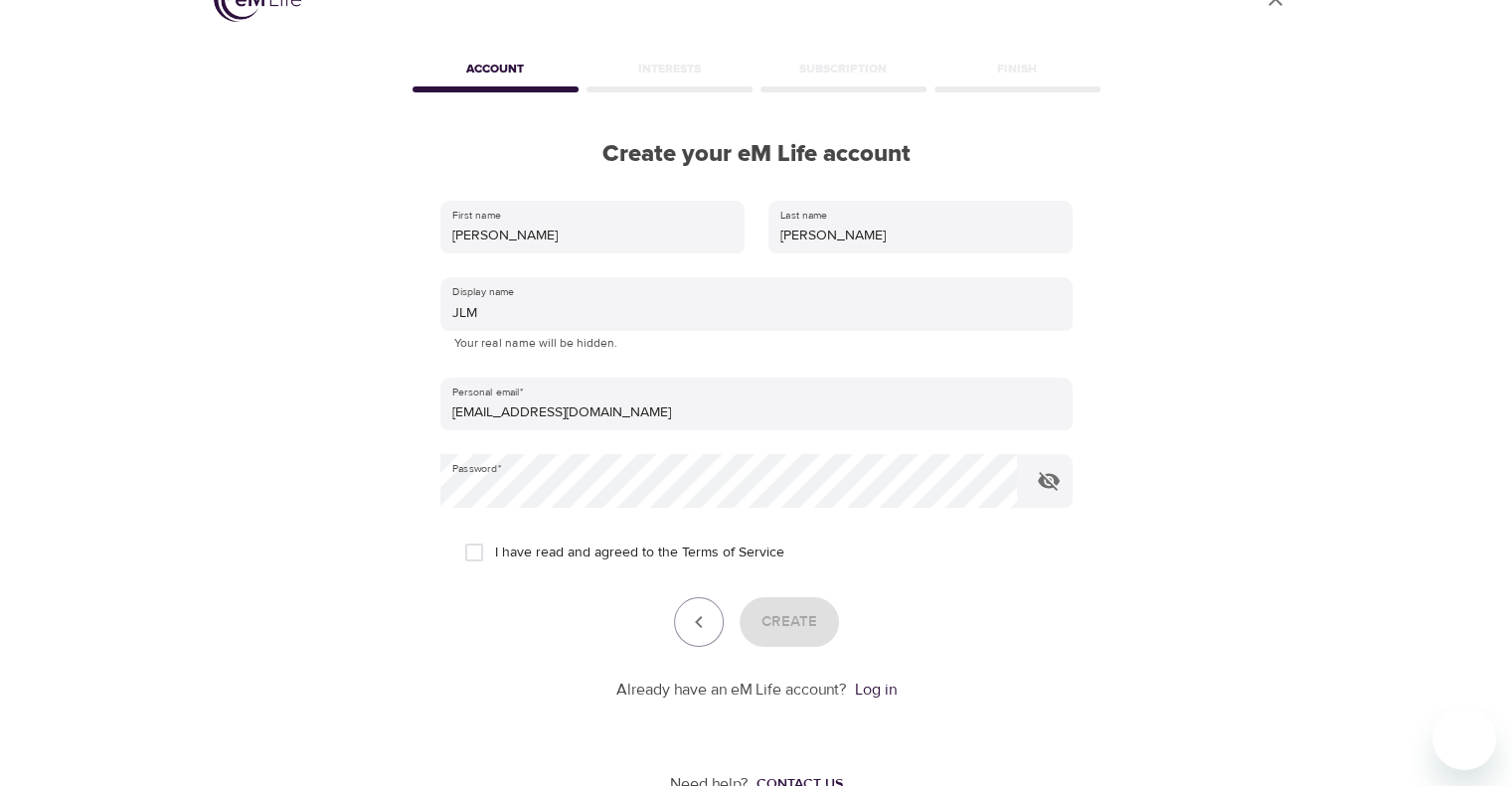 scroll, scrollTop: 97, scrollLeft: 0, axis: vertical 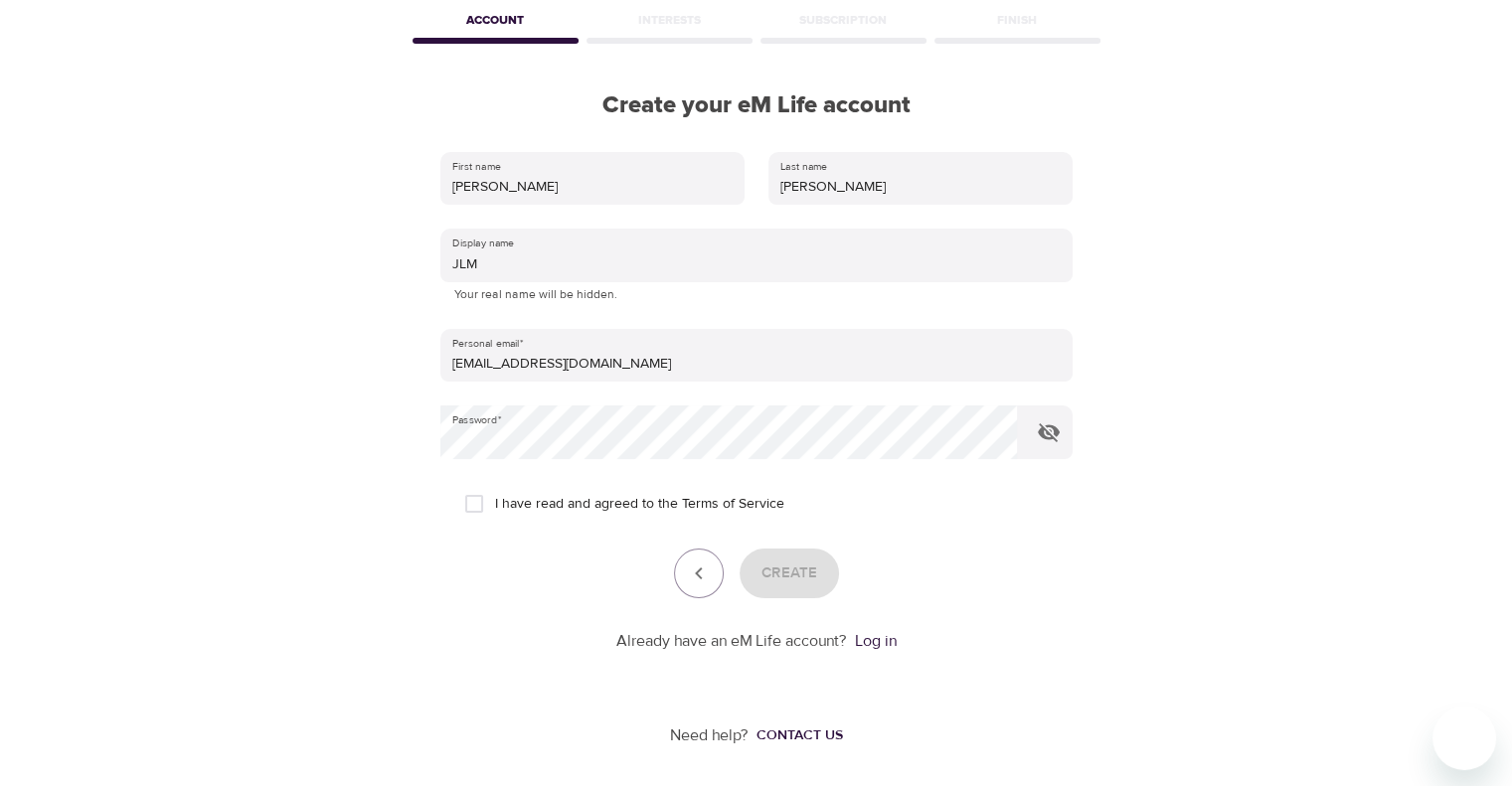 click on "I have read and agreed to the    Terms of Service" at bounding box center [474, 504] 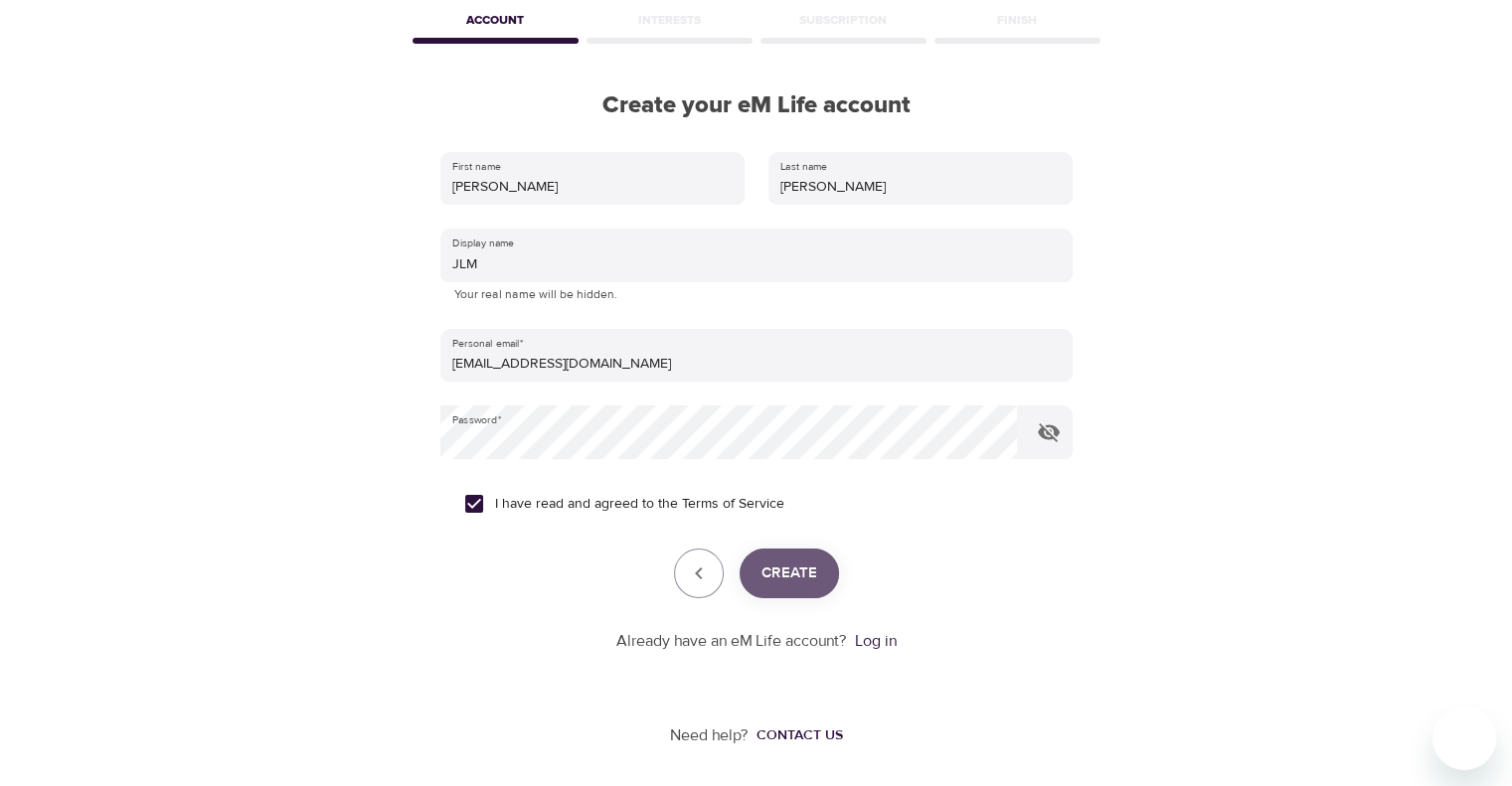 click on "Create" at bounding box center [789, 573] 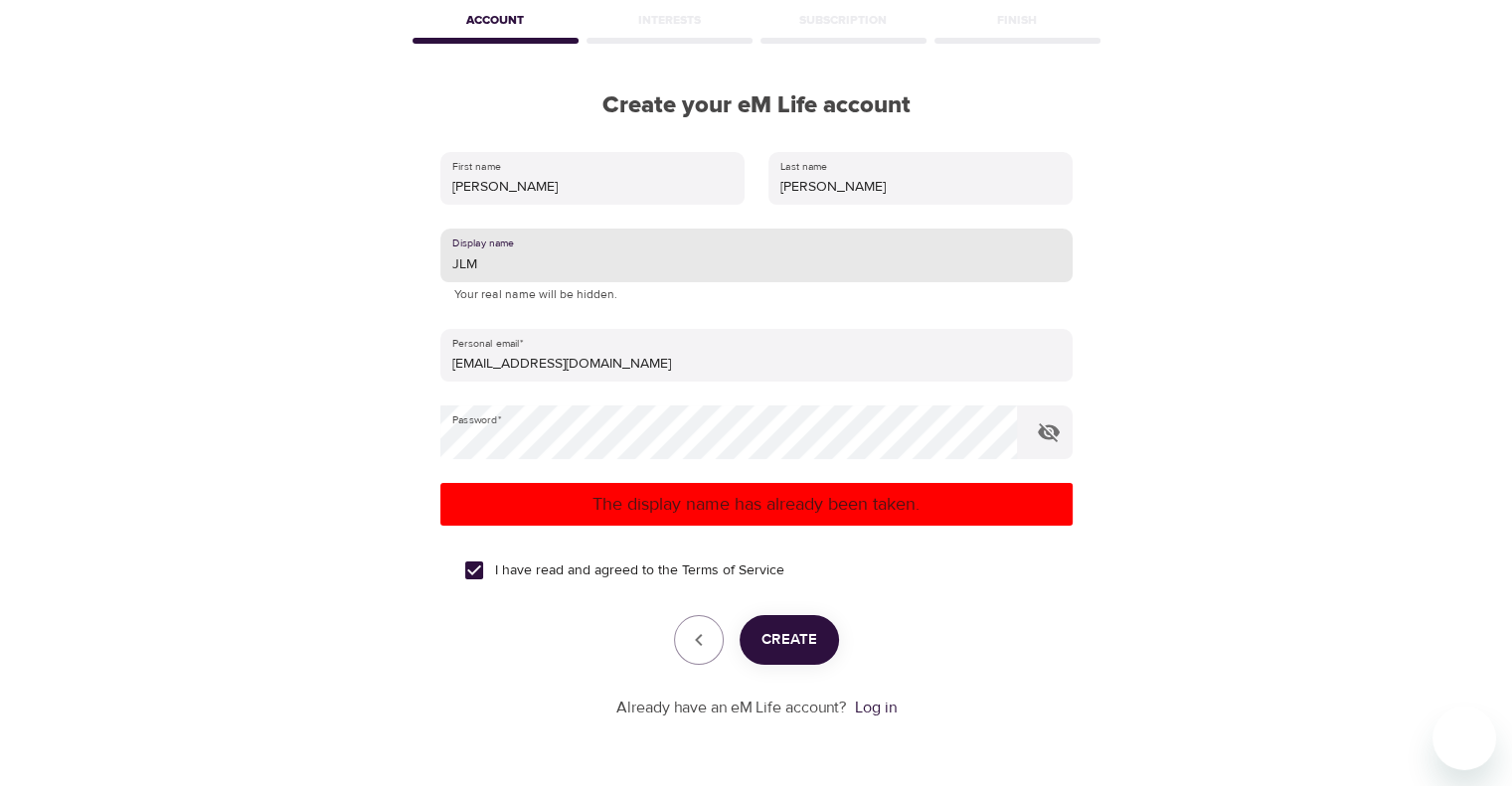 click on "JLM" at bounding box center (756, 255) 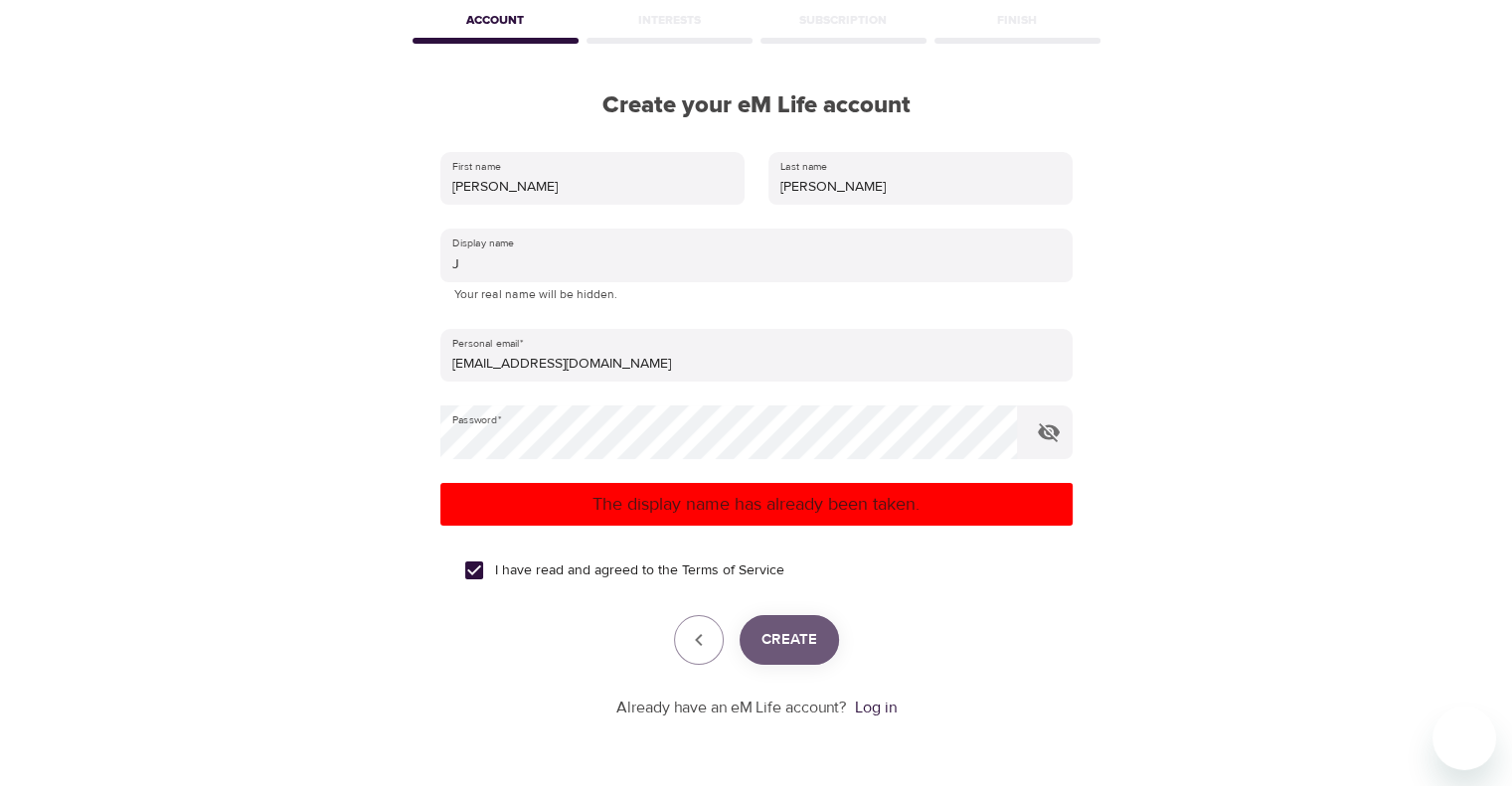 click on "Create" at bounding box center [789, 640] 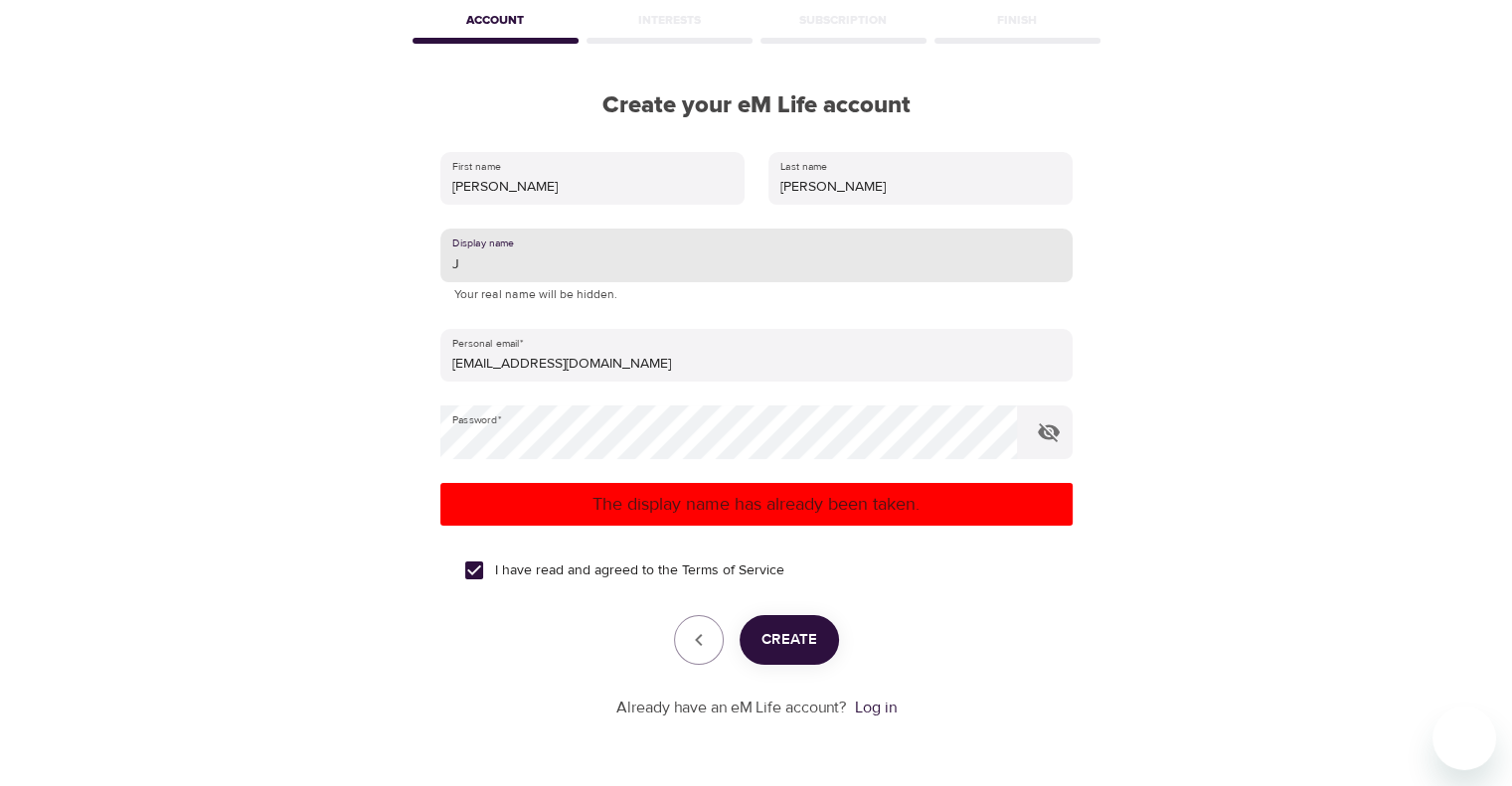 click on "J" at bounding box center [756, 255] 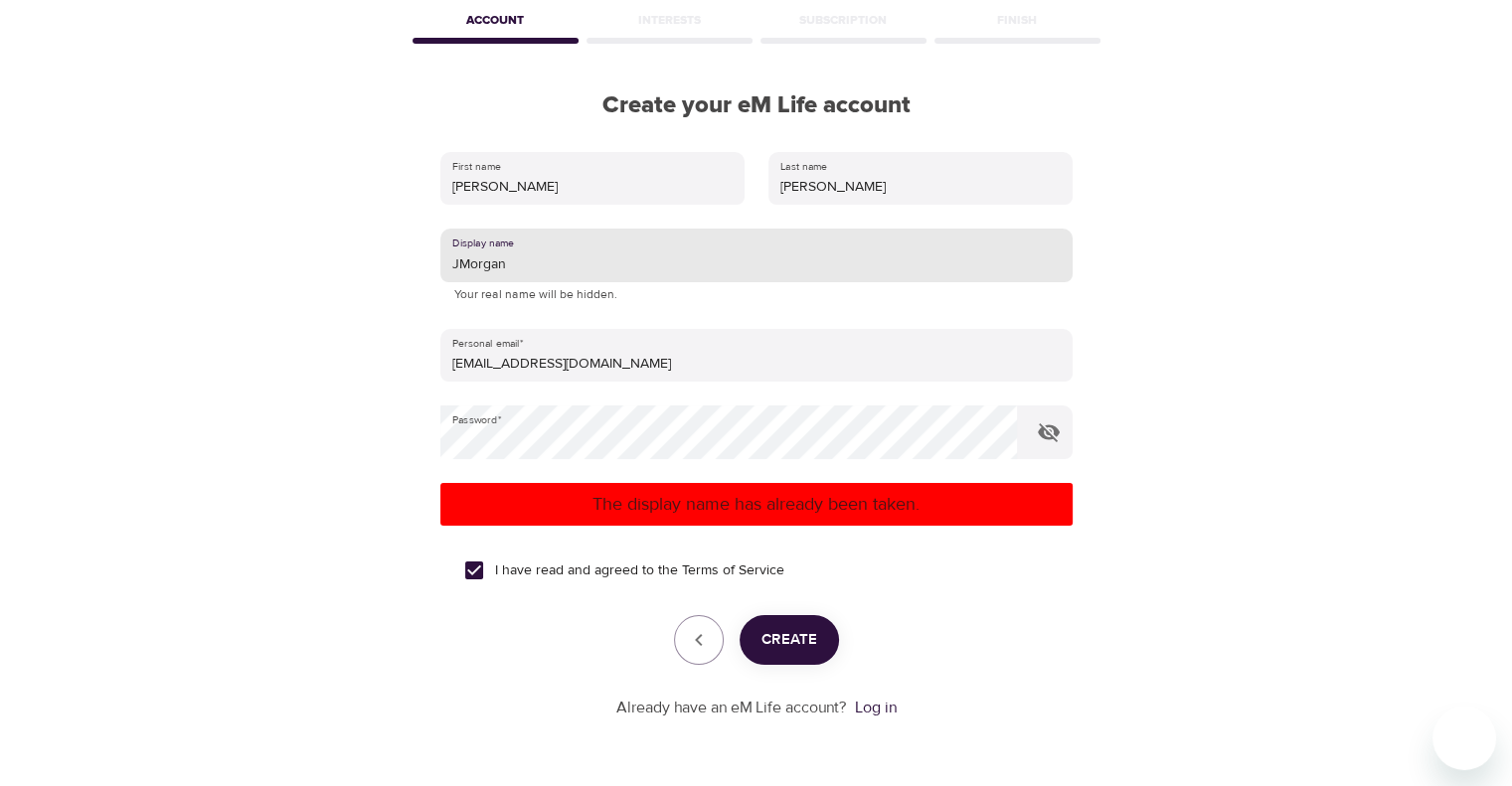 type on "JMorgan" 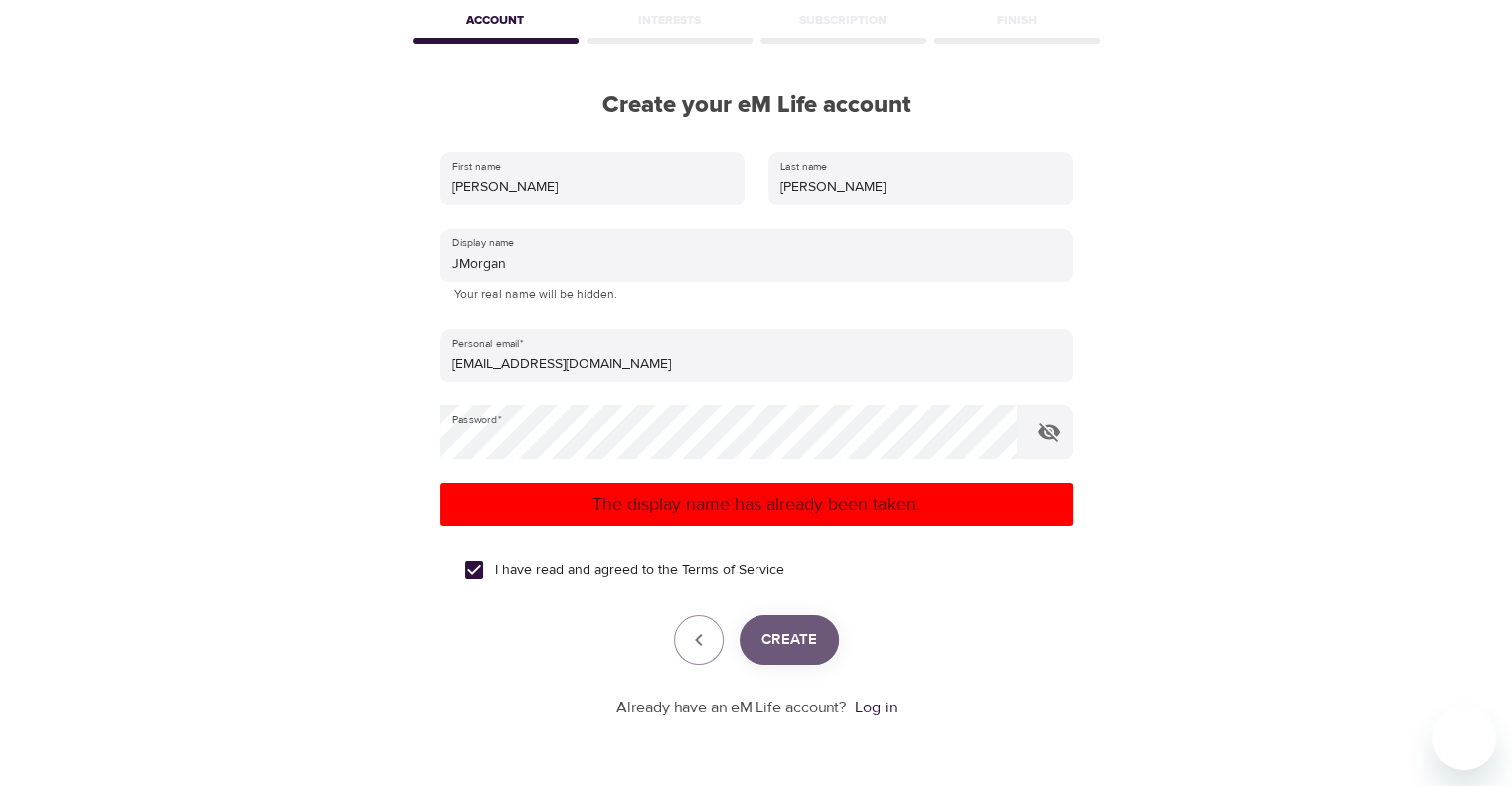 click on "Create" at bounding box center [789, 640] 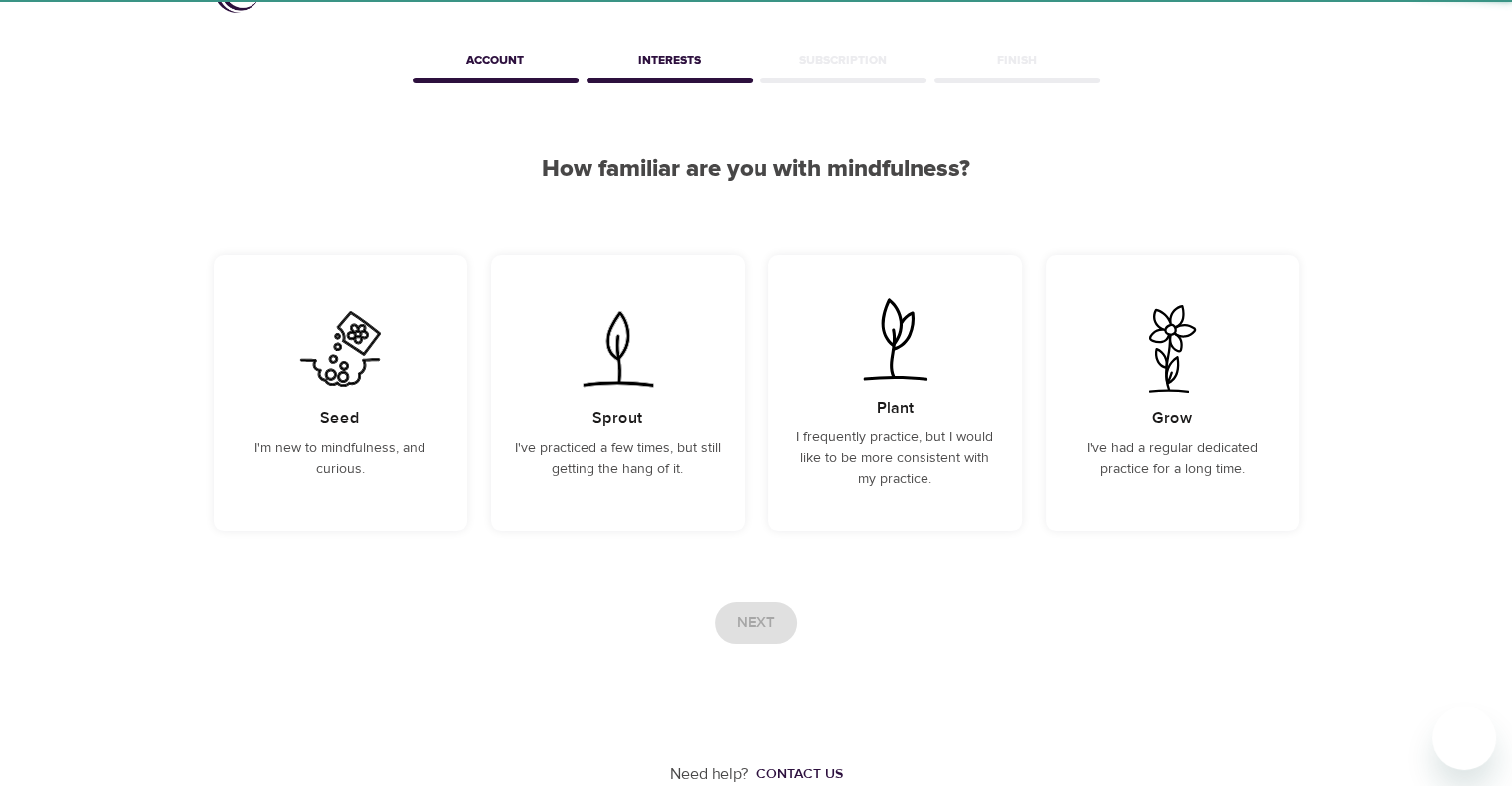 scroll, scrollTop: 57, scrollLeft: 0, axis: vertical 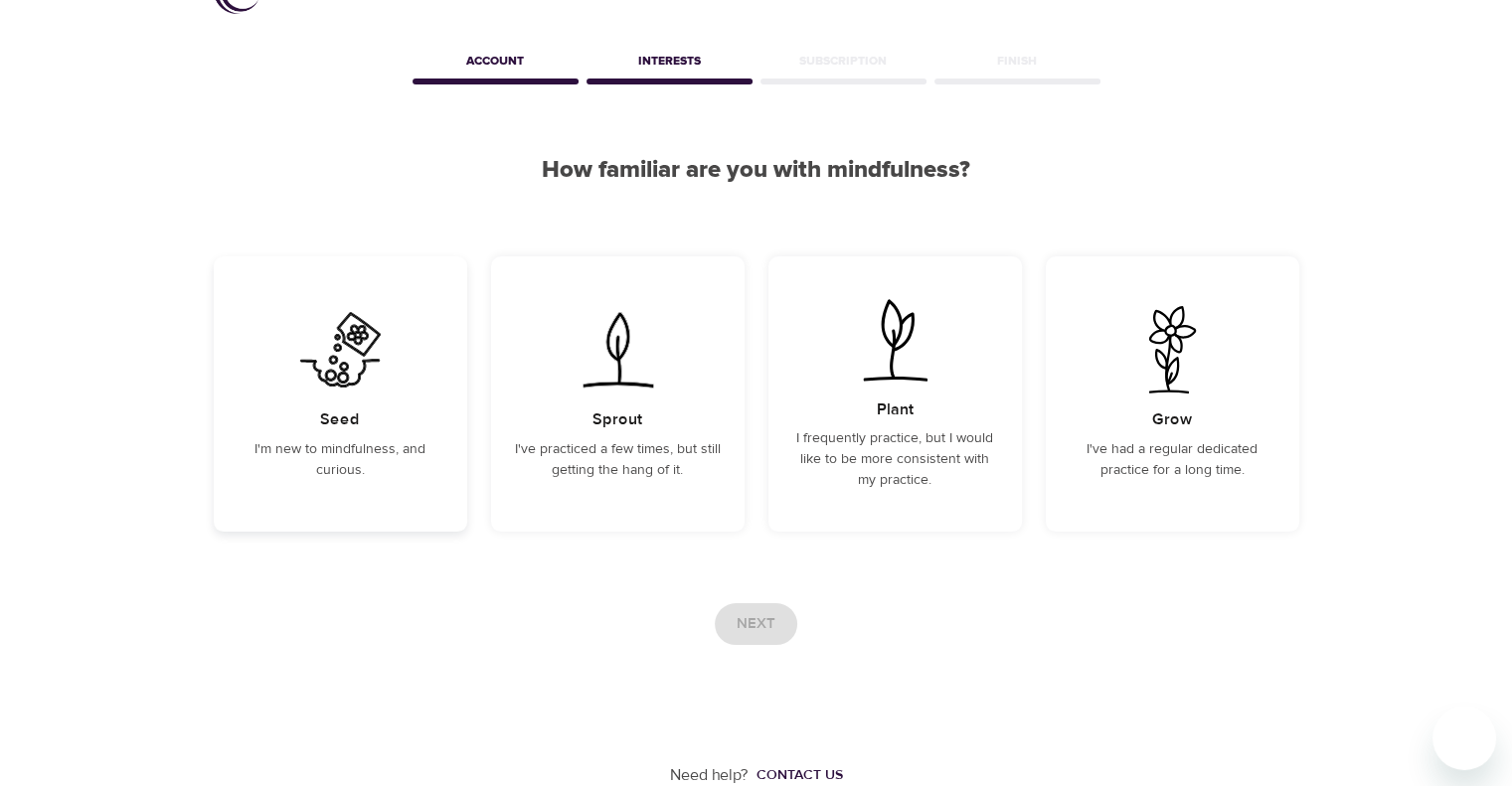 click at bounding box center [340, 350] 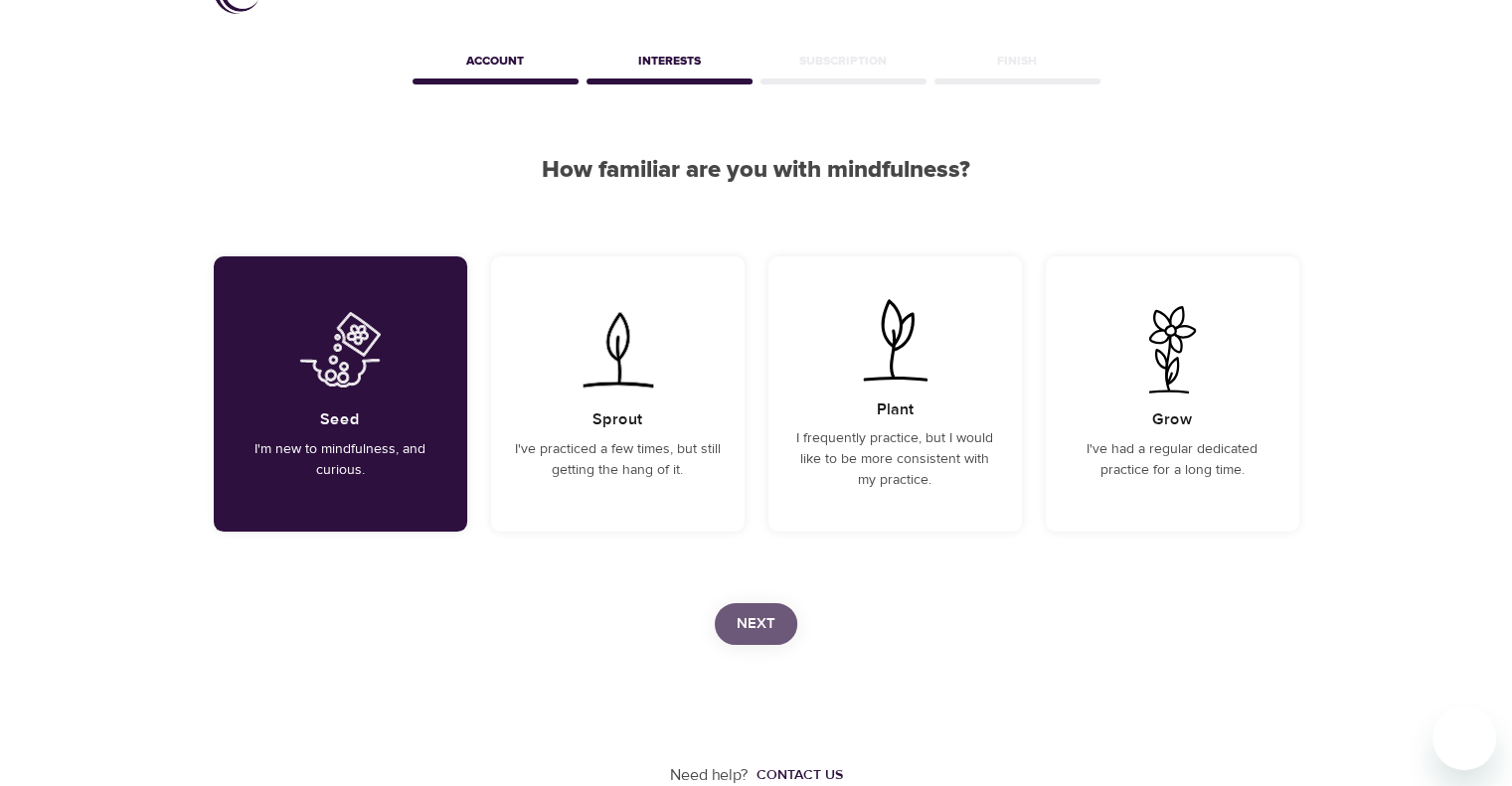 click on "Next" at bounding box center (756, 624) 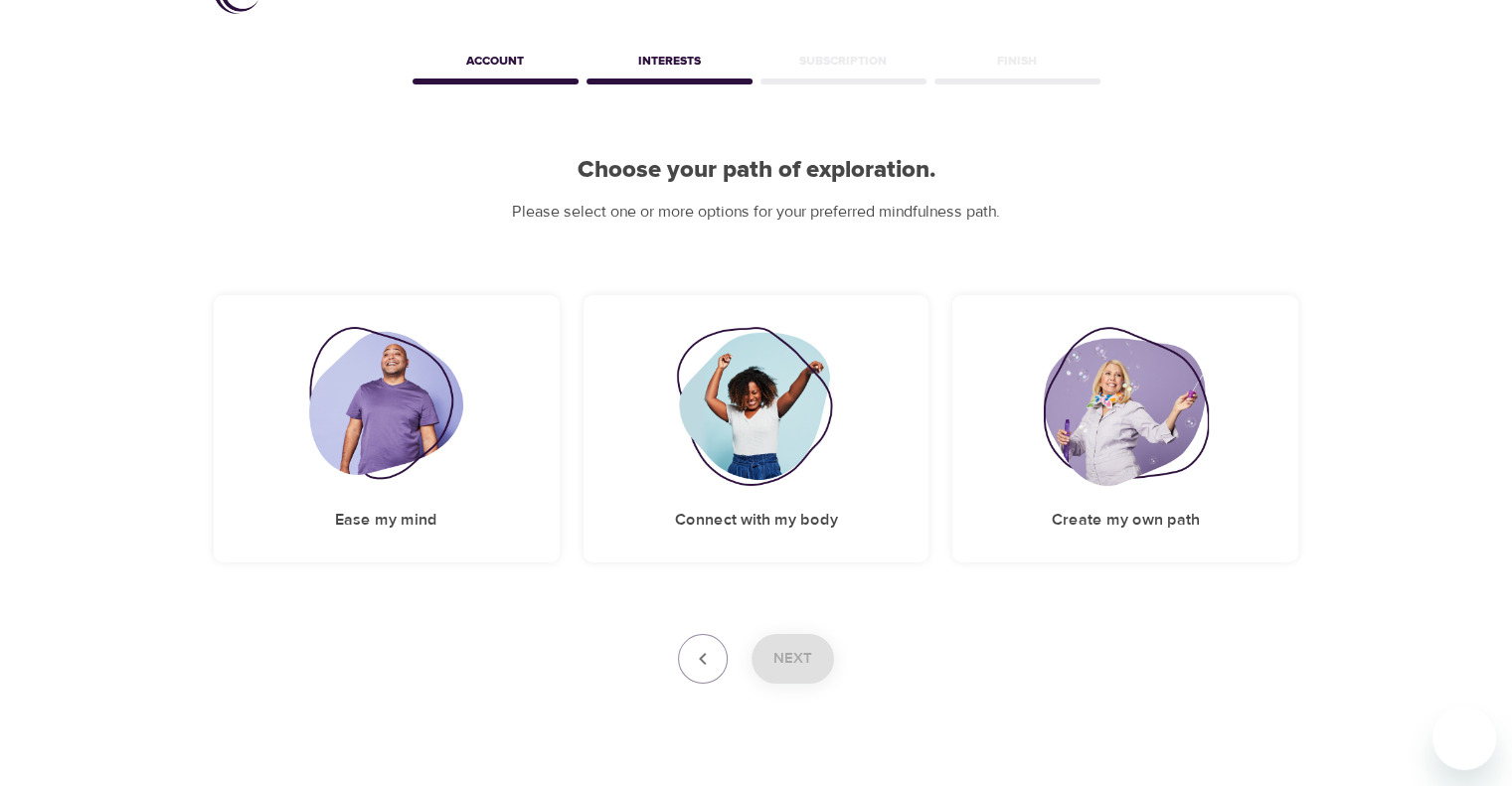 scroll, scrollTop: 0, scrollLeft: 0, axis: both 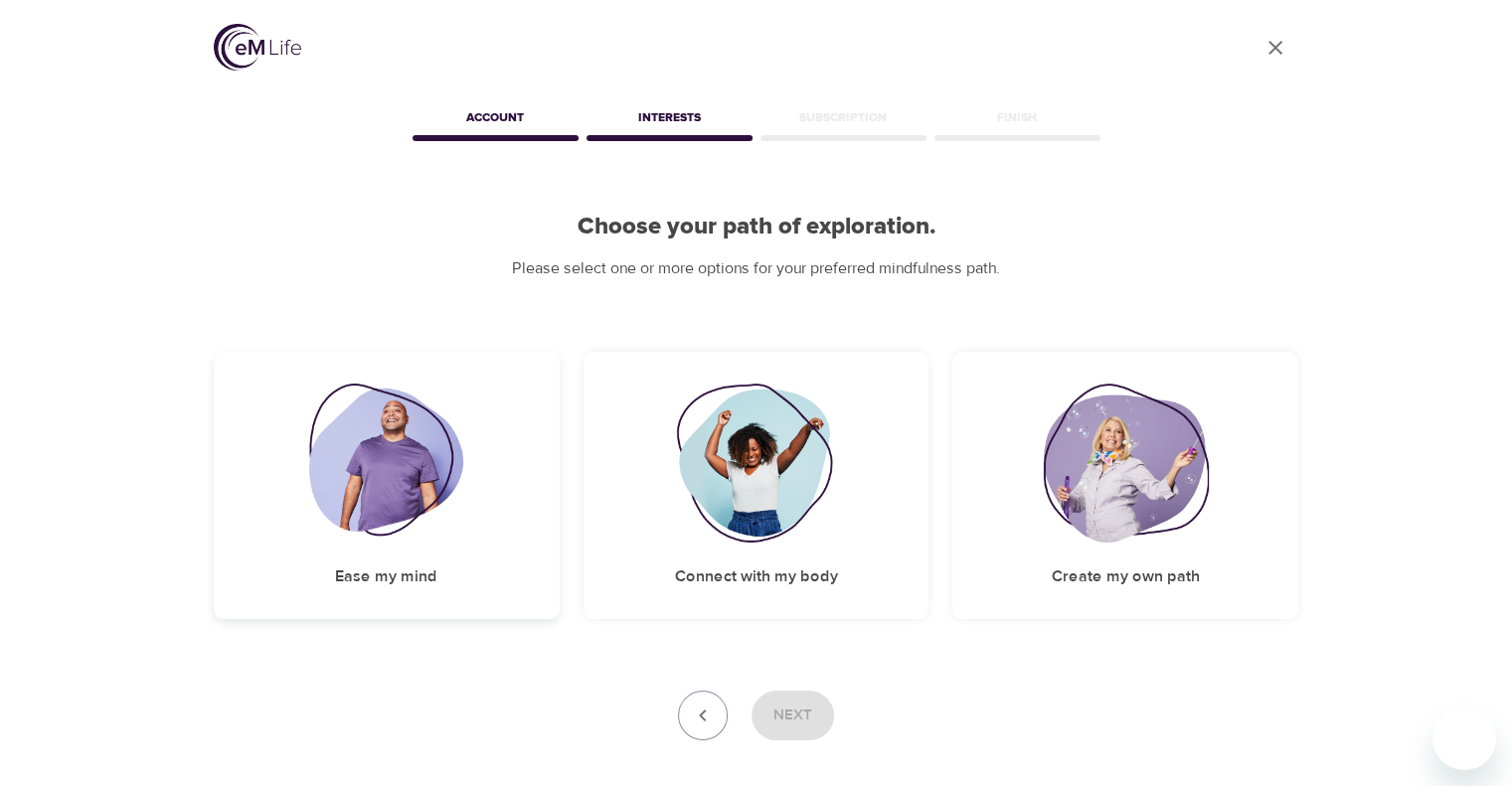 click at bounding box center [386, 463] 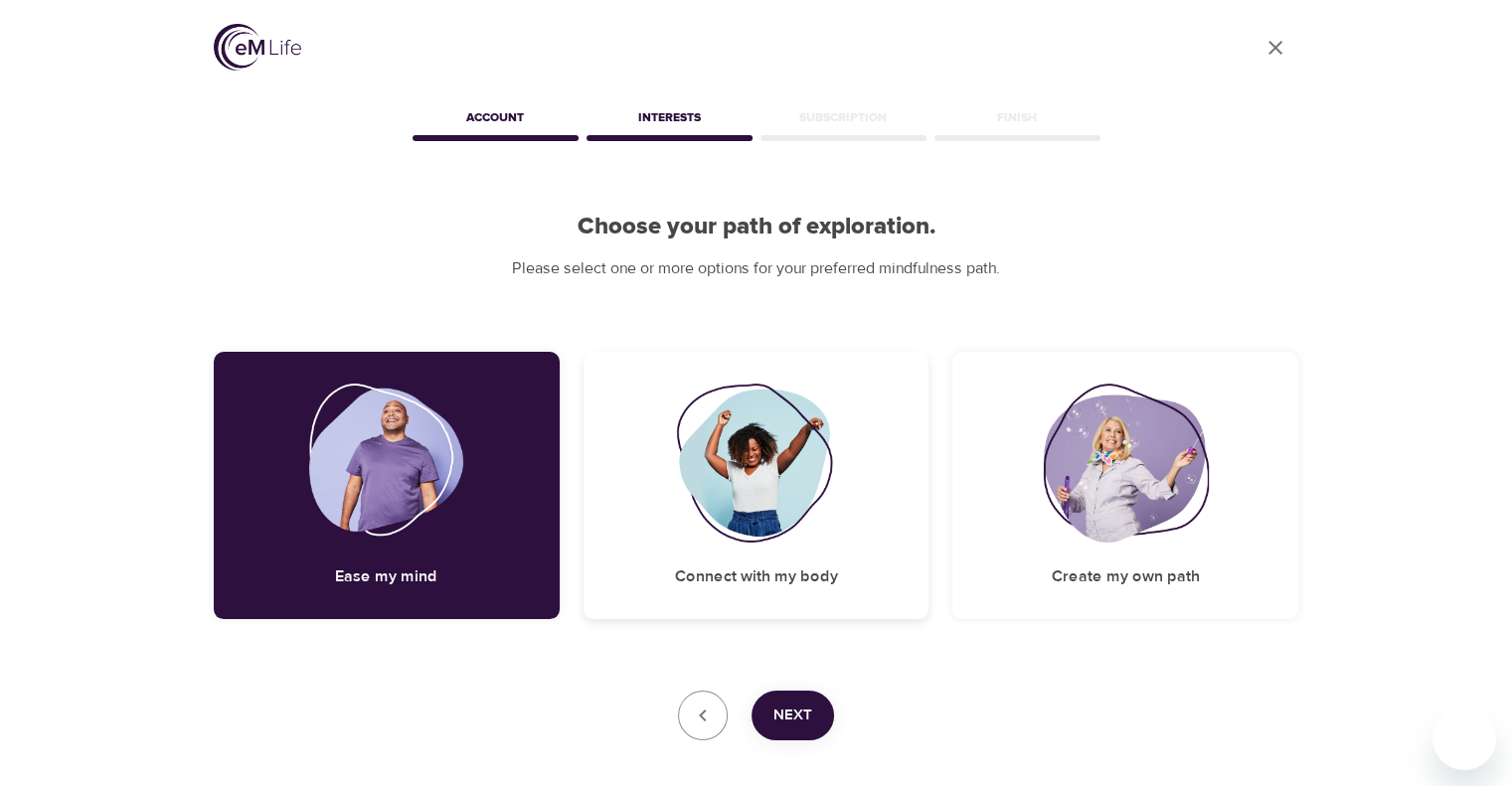 click at bounding box center [756, 463] 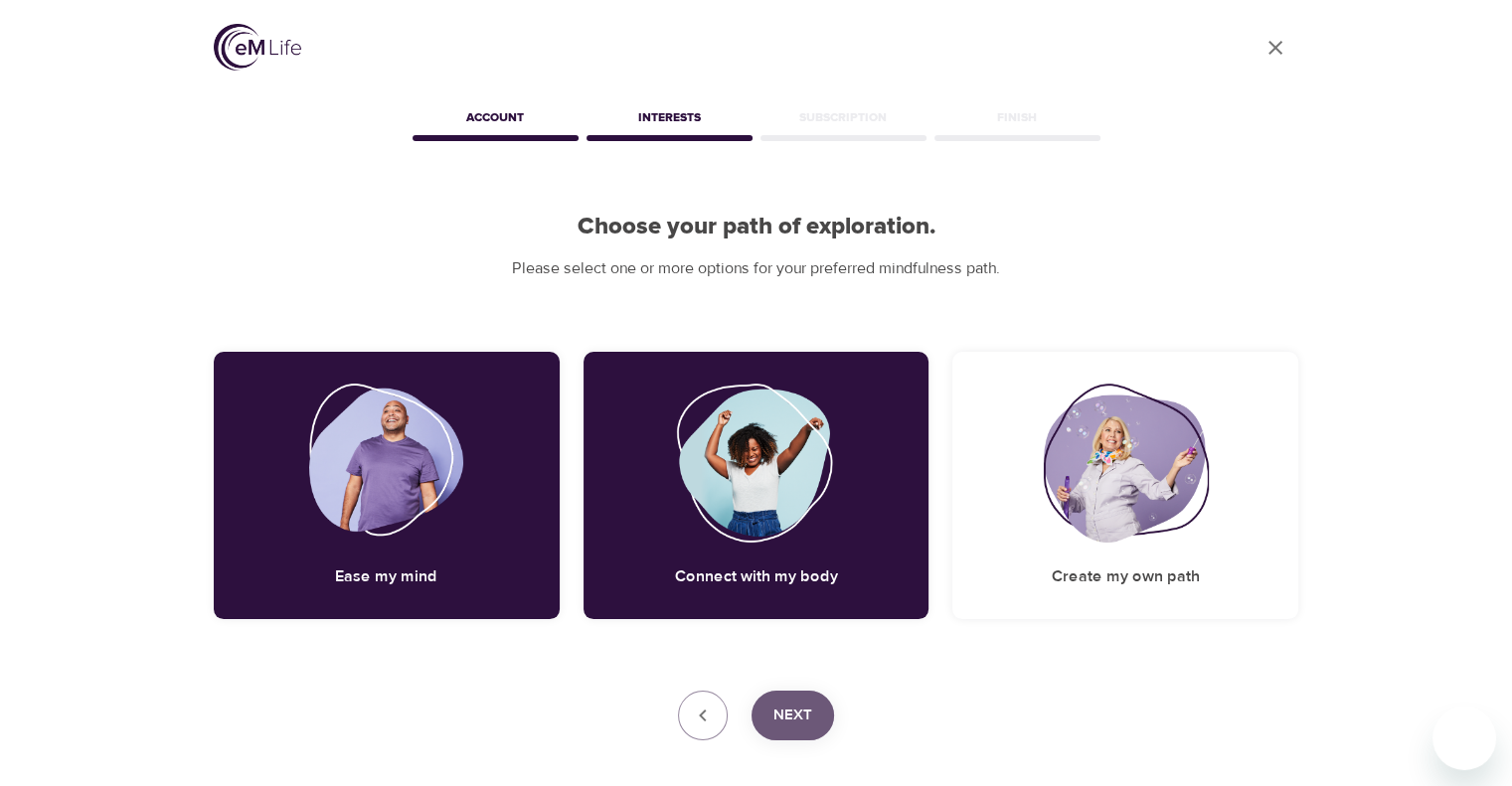 click on "Next" at bounding box center [792, 715] 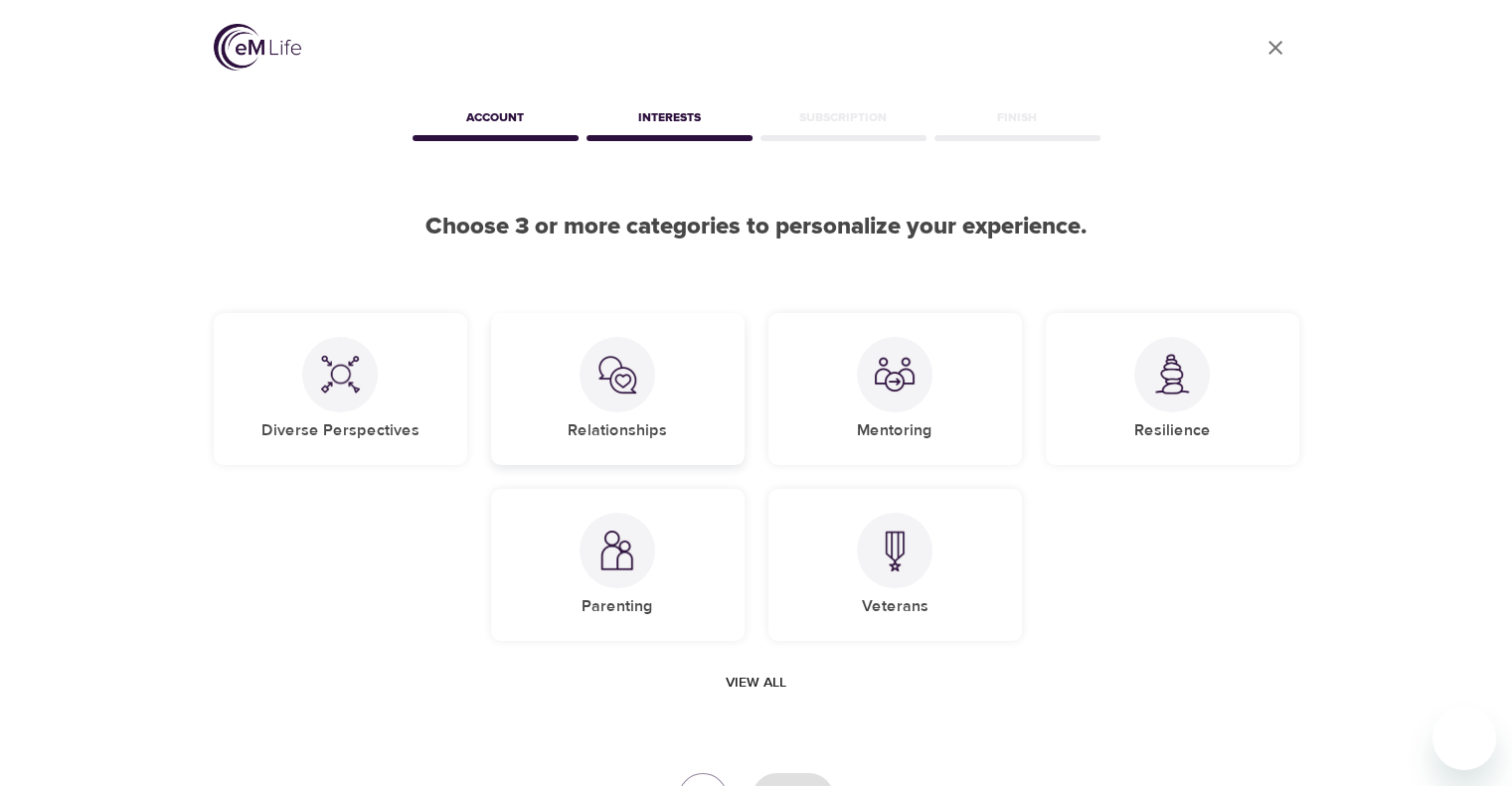 click at bounding box center (617, 375) 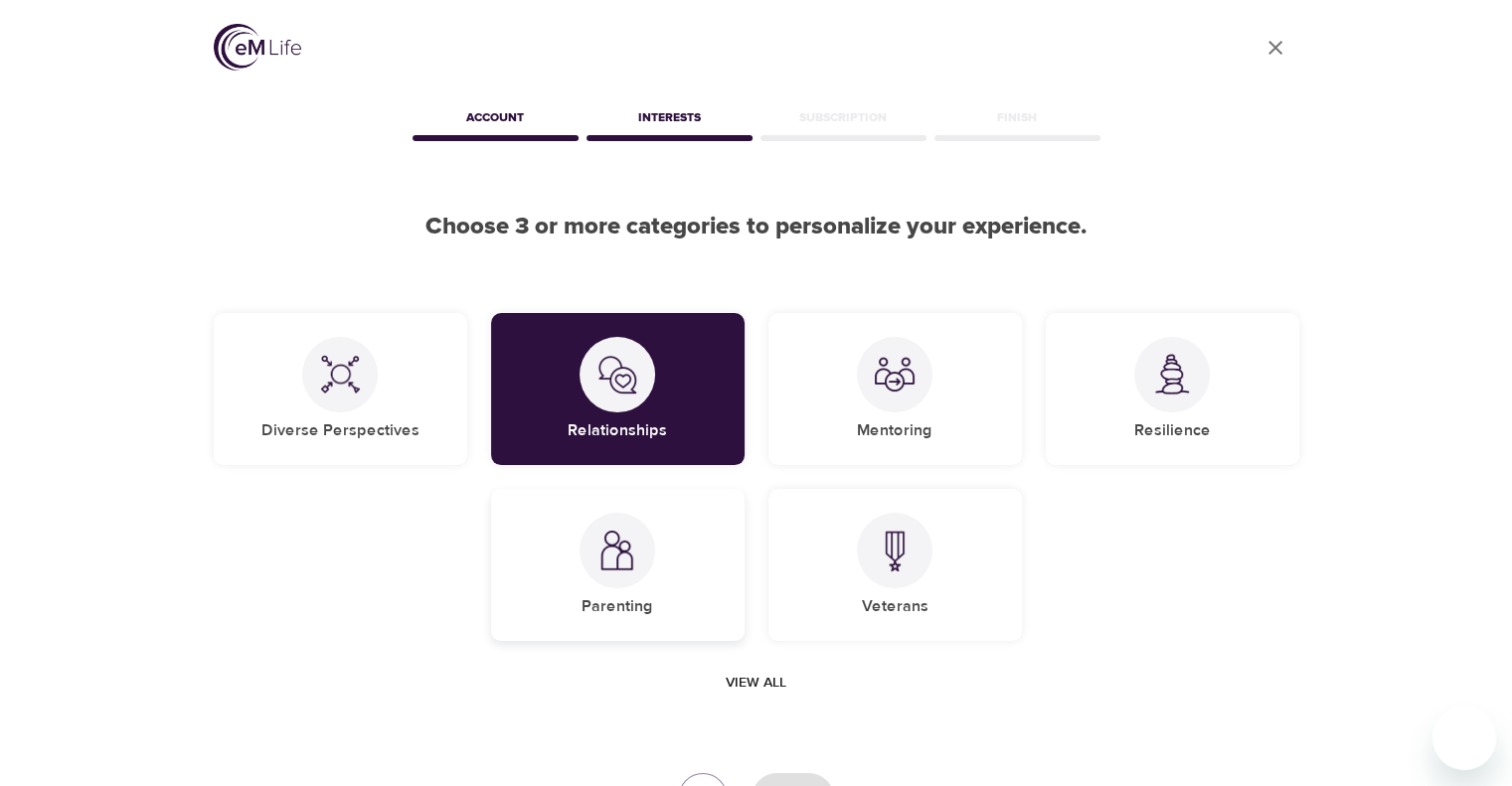 click on "Parenting" at bounding box center [617, 564] 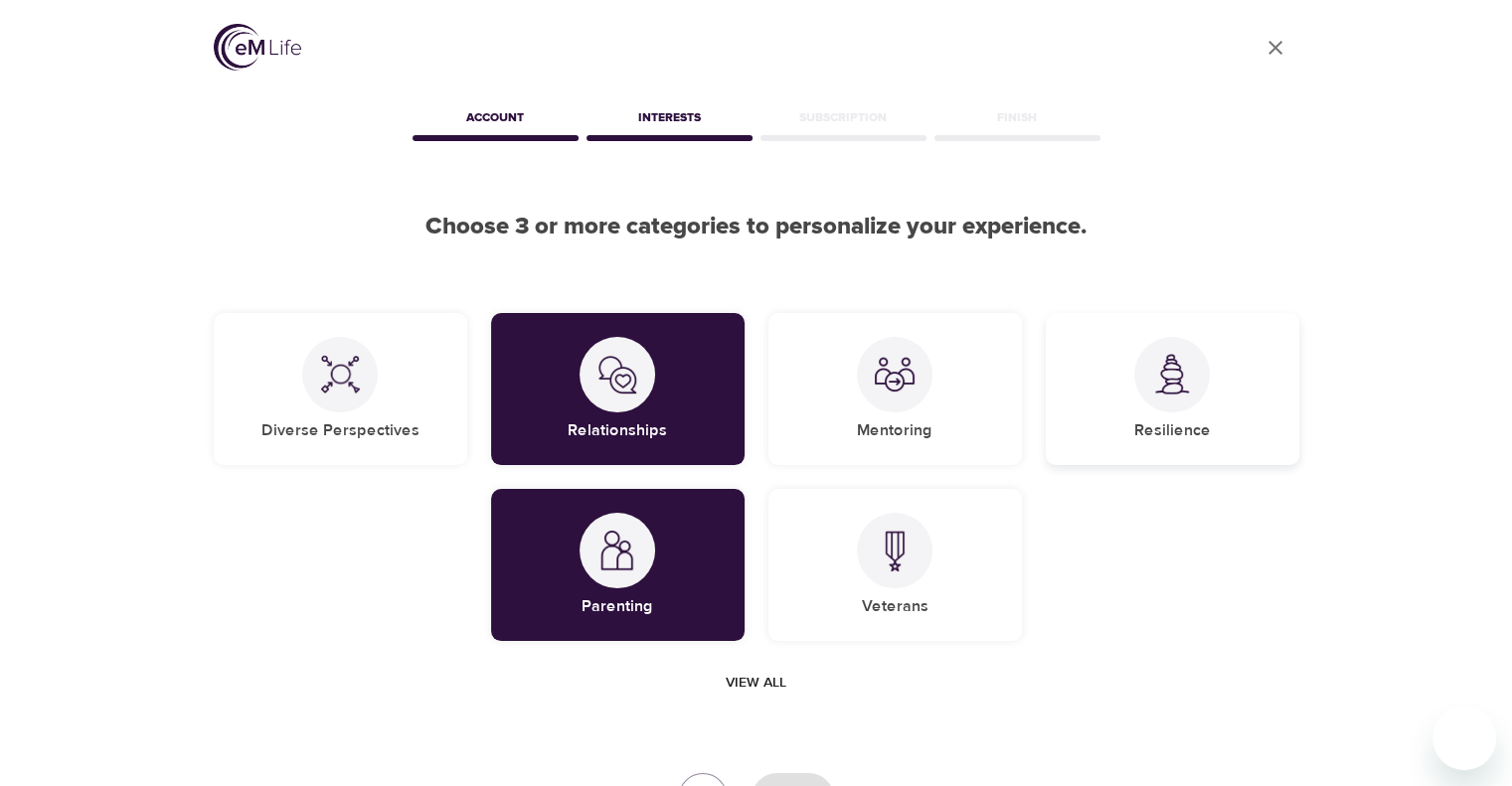 click at bounding box center [1172, 374] 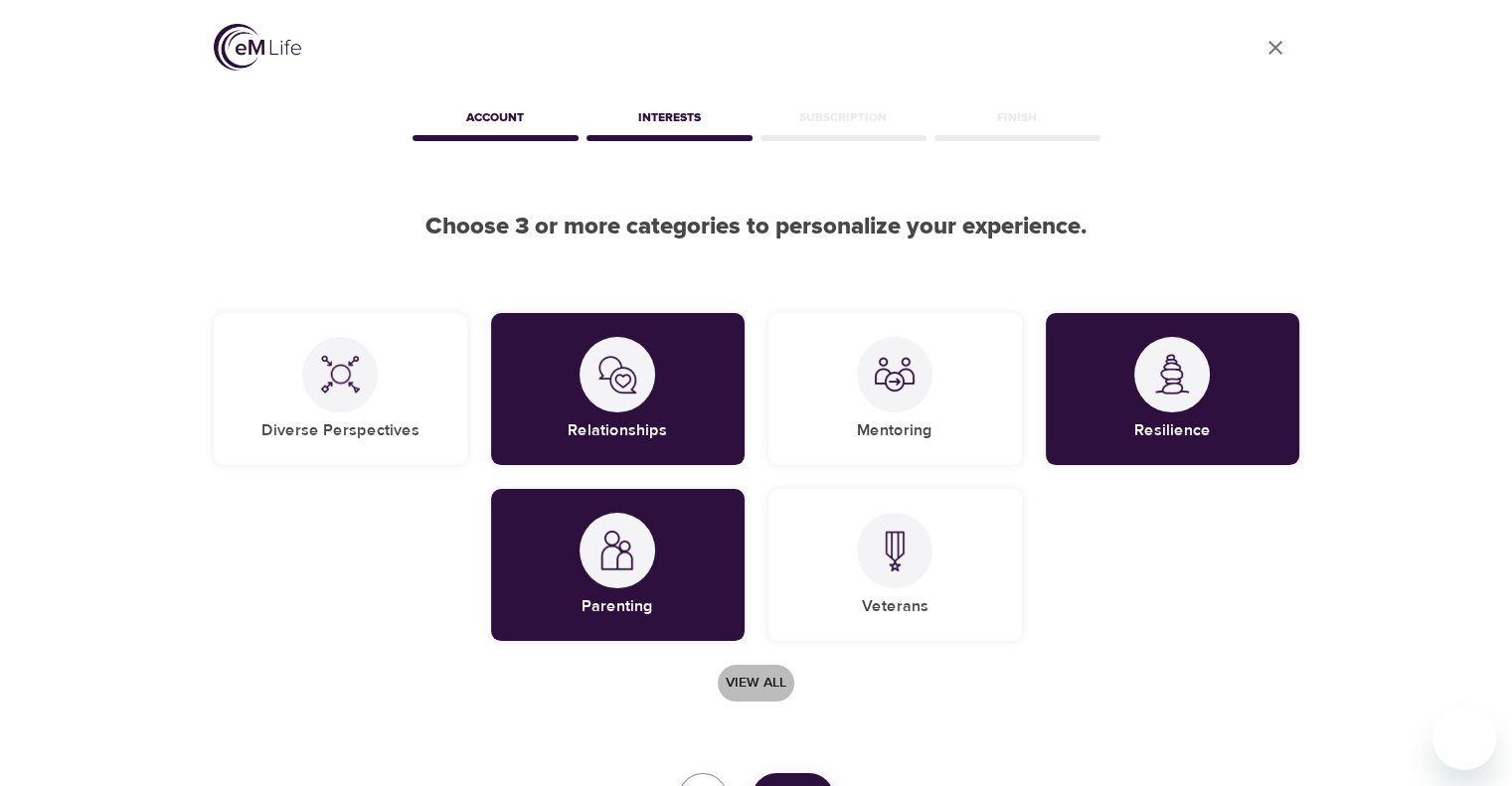 click on "View all" at bounding box center (756, 683) 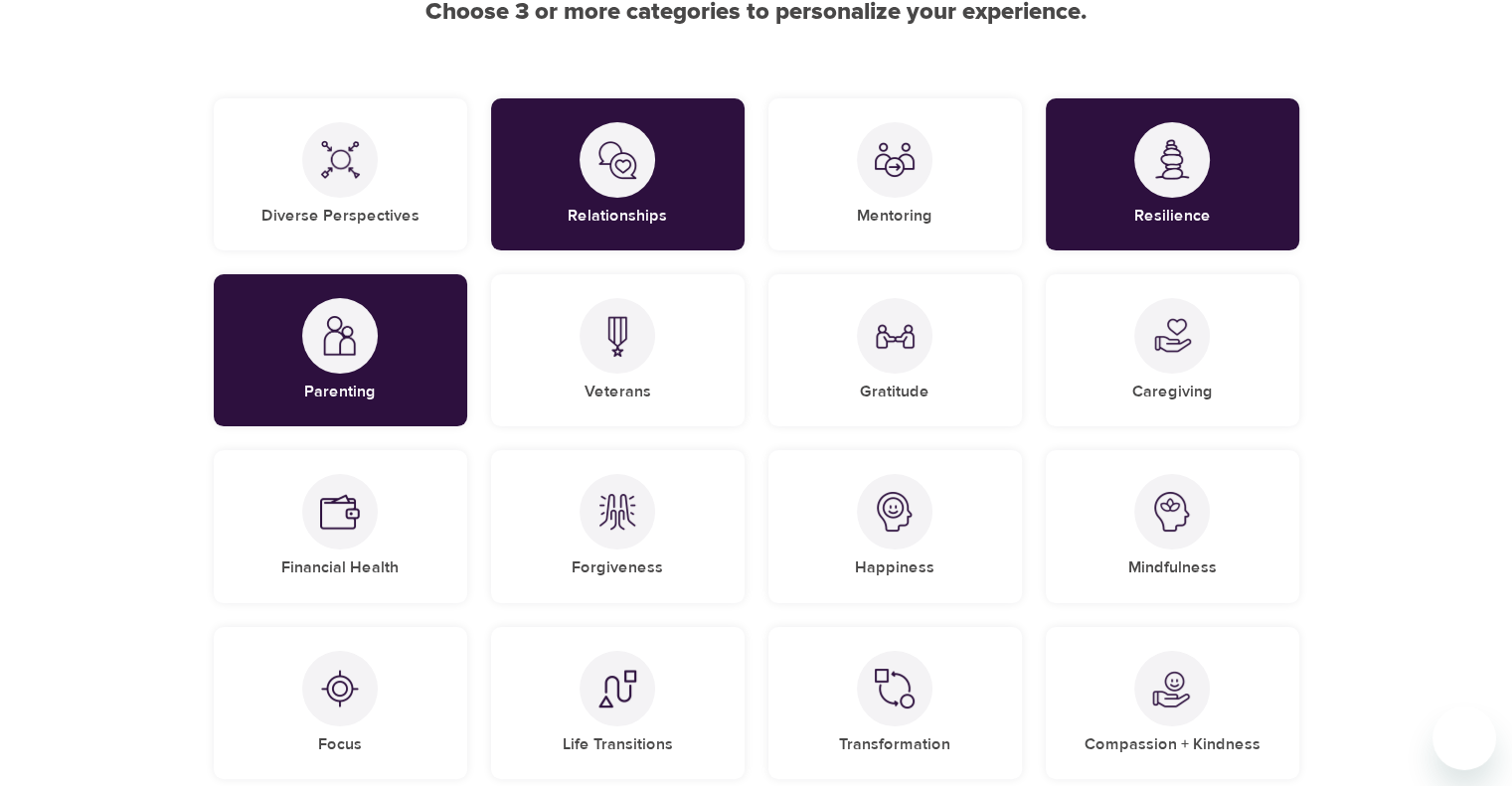 scroll, scrollTop: 238, scrollLeft: 0, axis: vertical 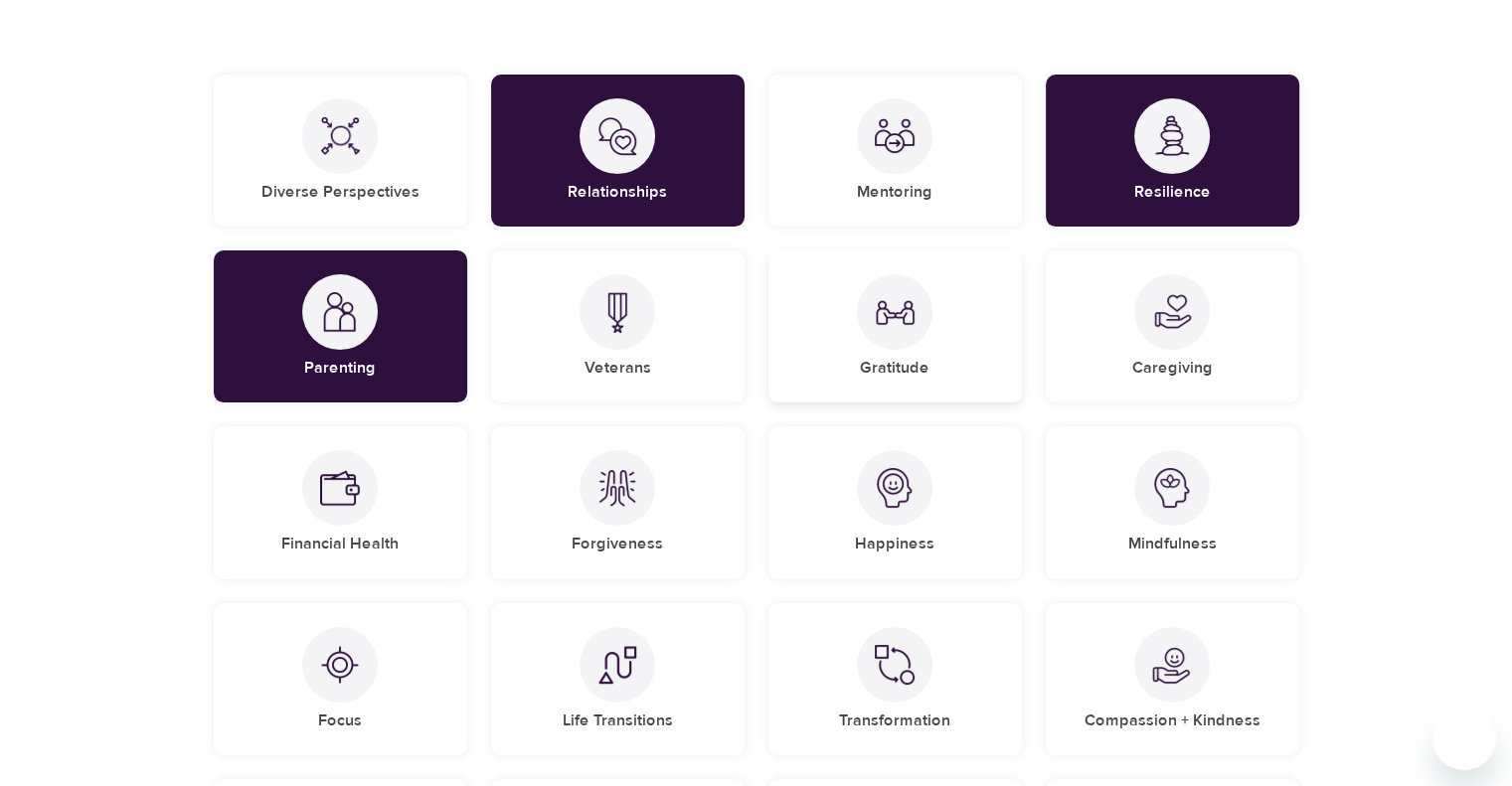 click at bounding box center (895, 312) 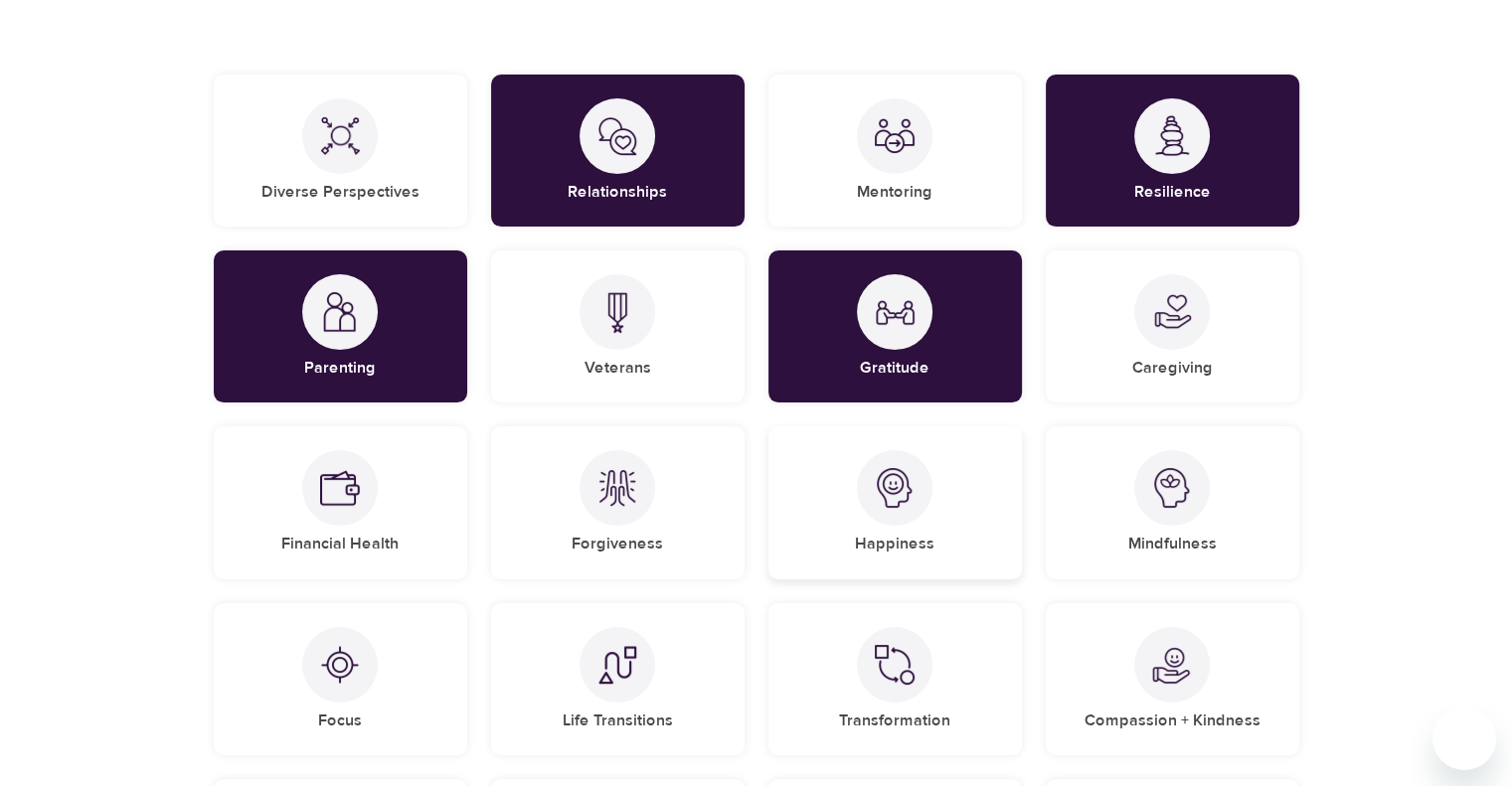 click on "Happiness" at bounding box center [895, 502] 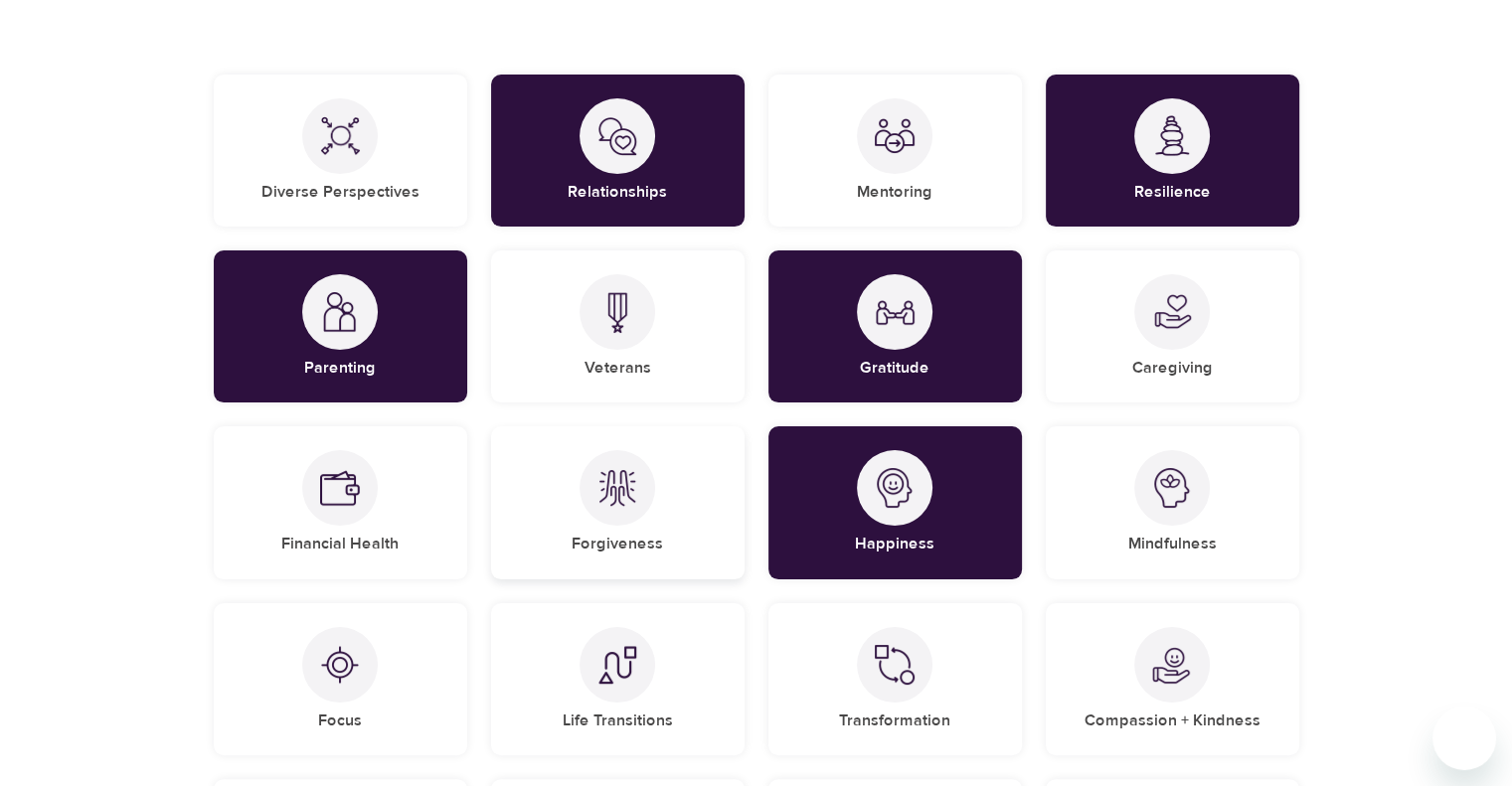 click on "Forgiveness" at bounding box center (617, 502) 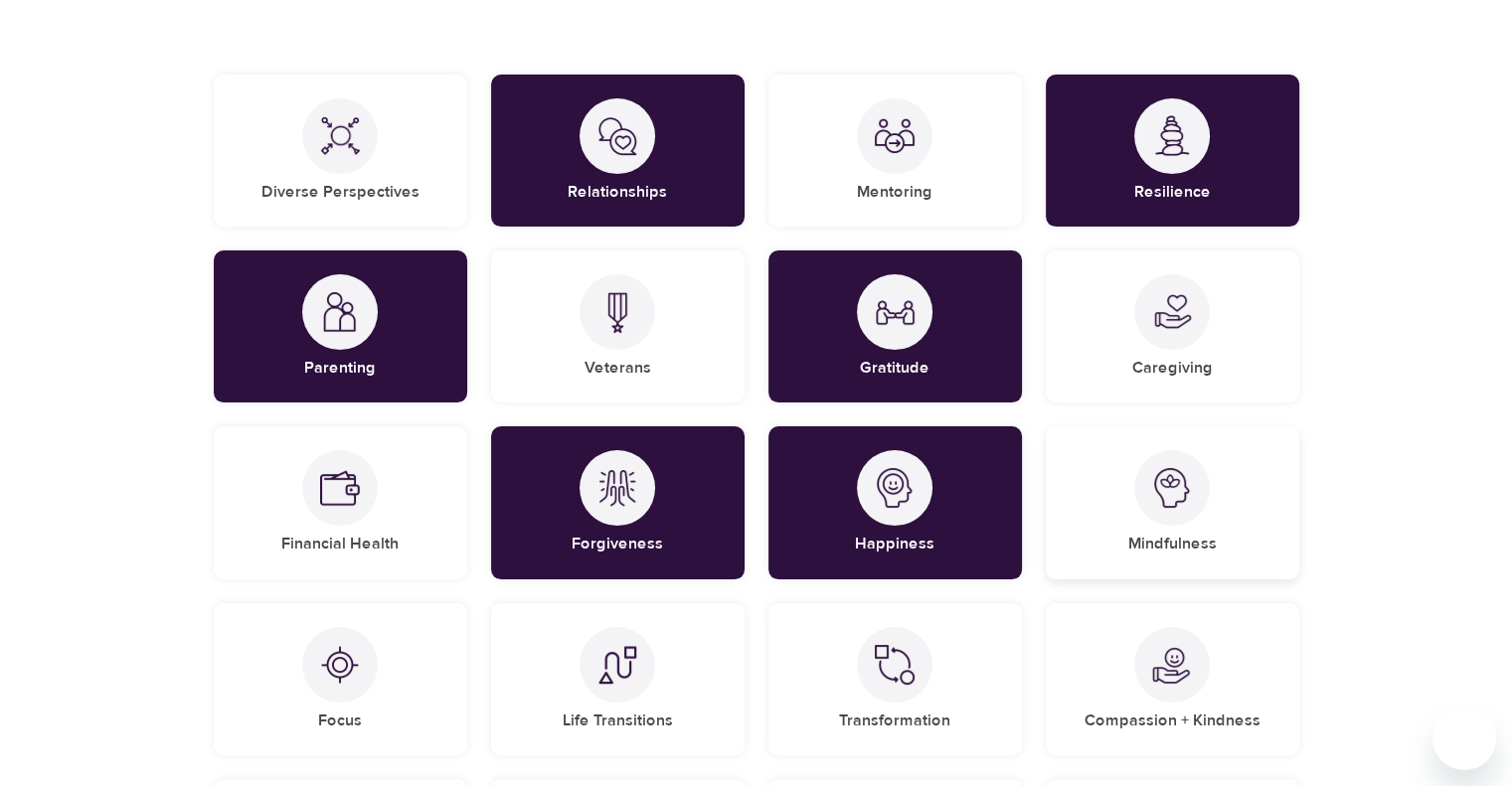 click on "Mindfulness" at bounding box center [1172, 502] 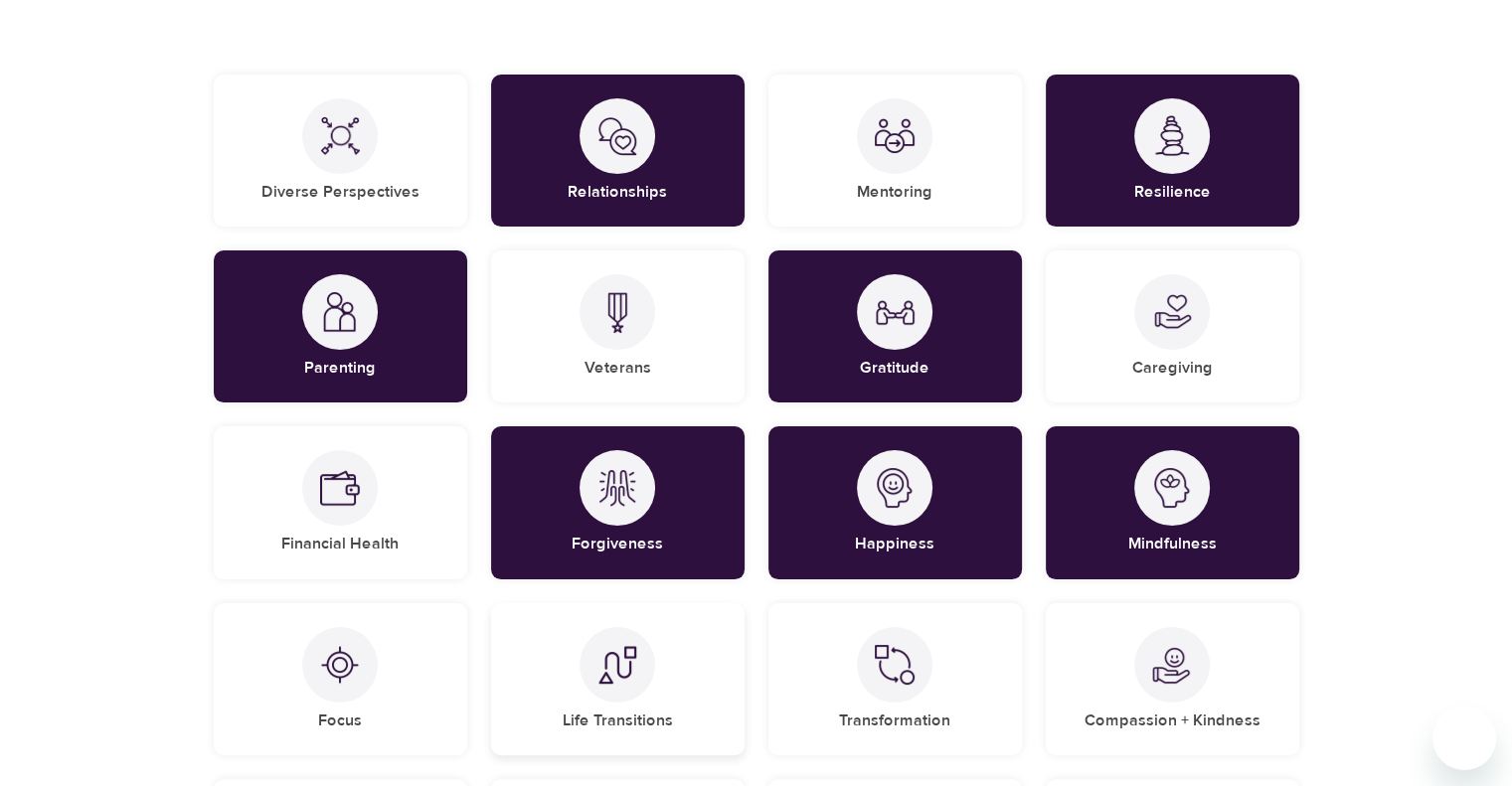 click at bounding box center (617, 665) 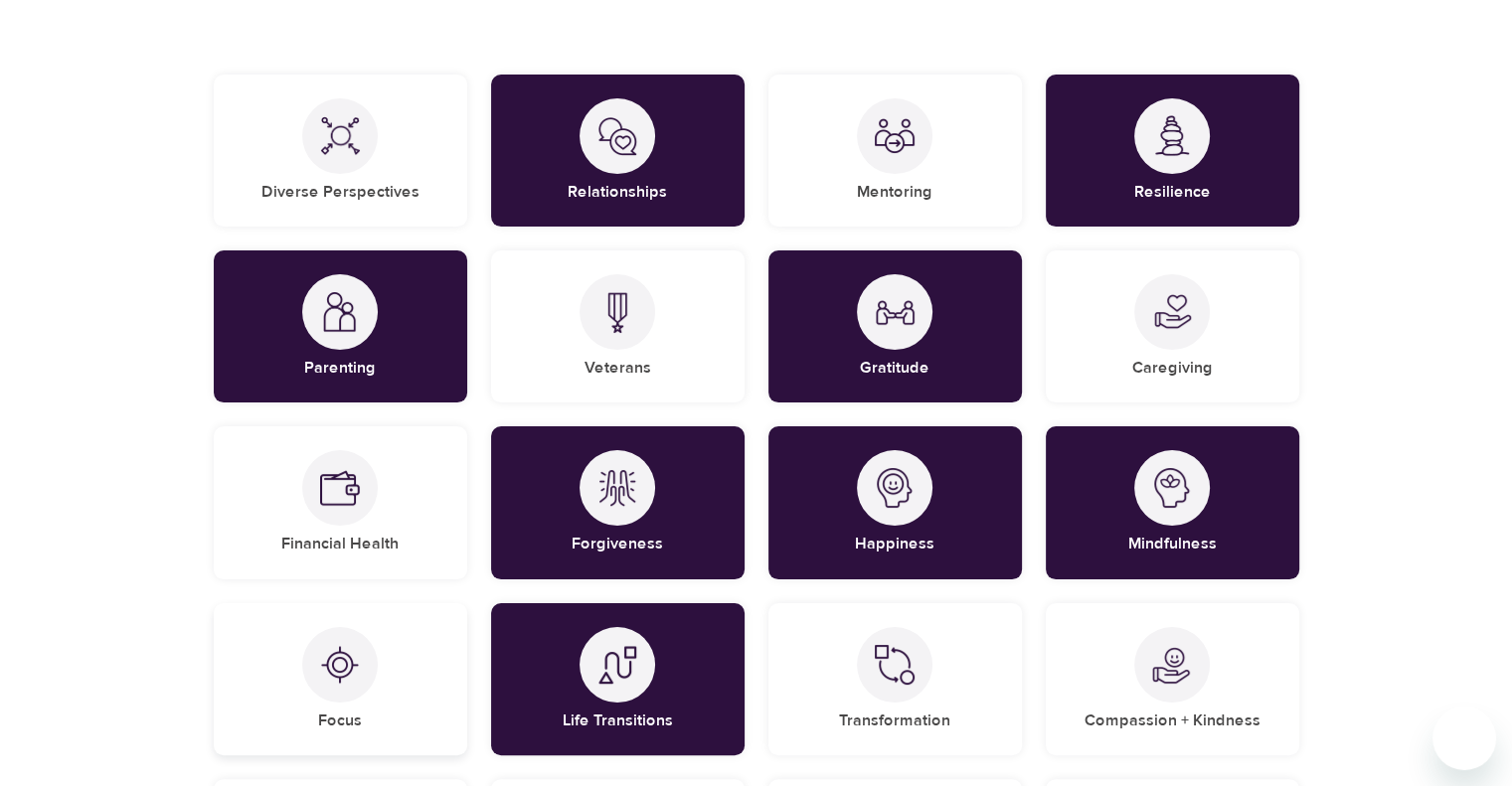 click on "Focus" at bounding box center (340, 679) 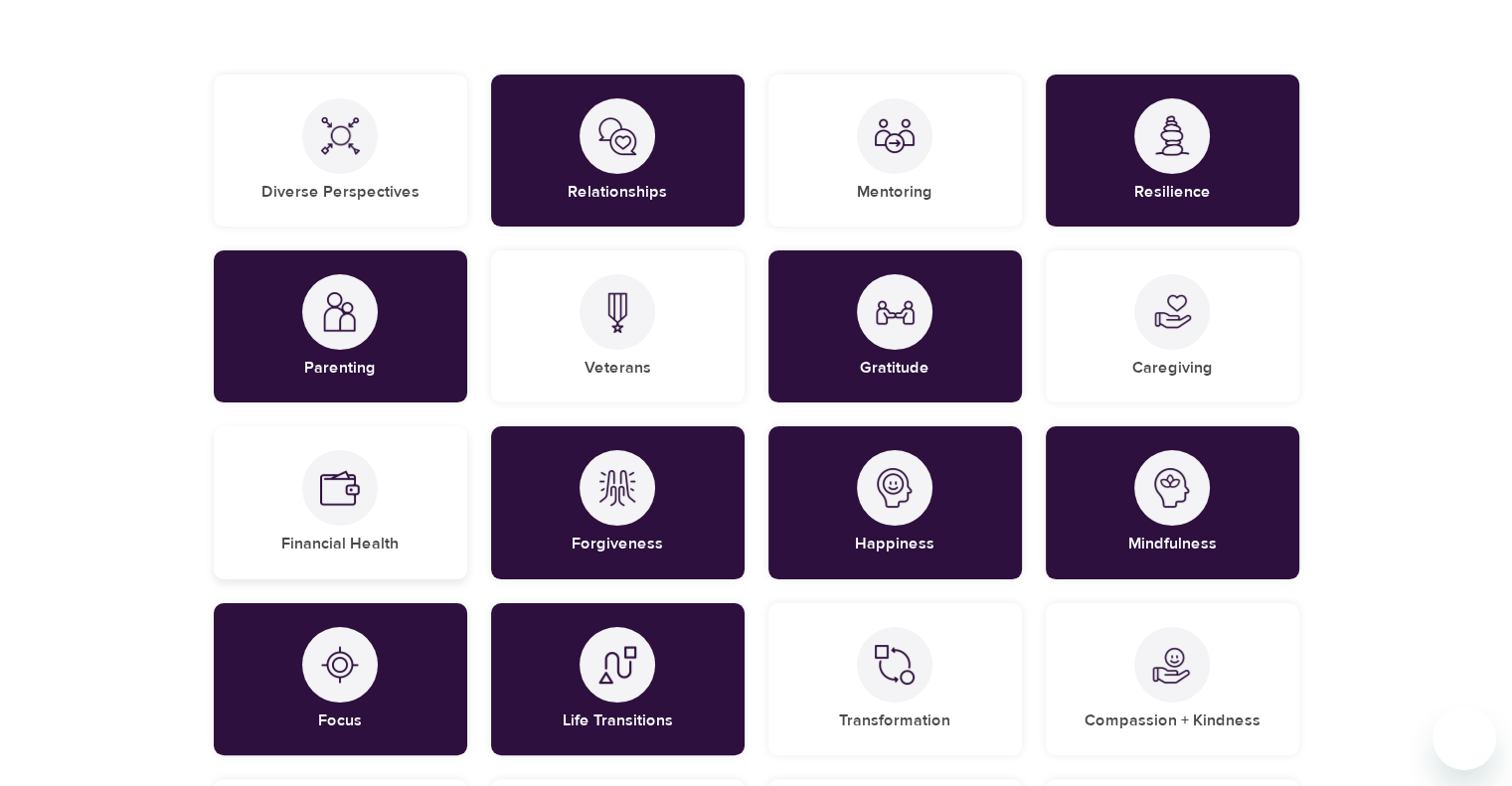 click on "Financial Health" at bounding box center (340, 502) 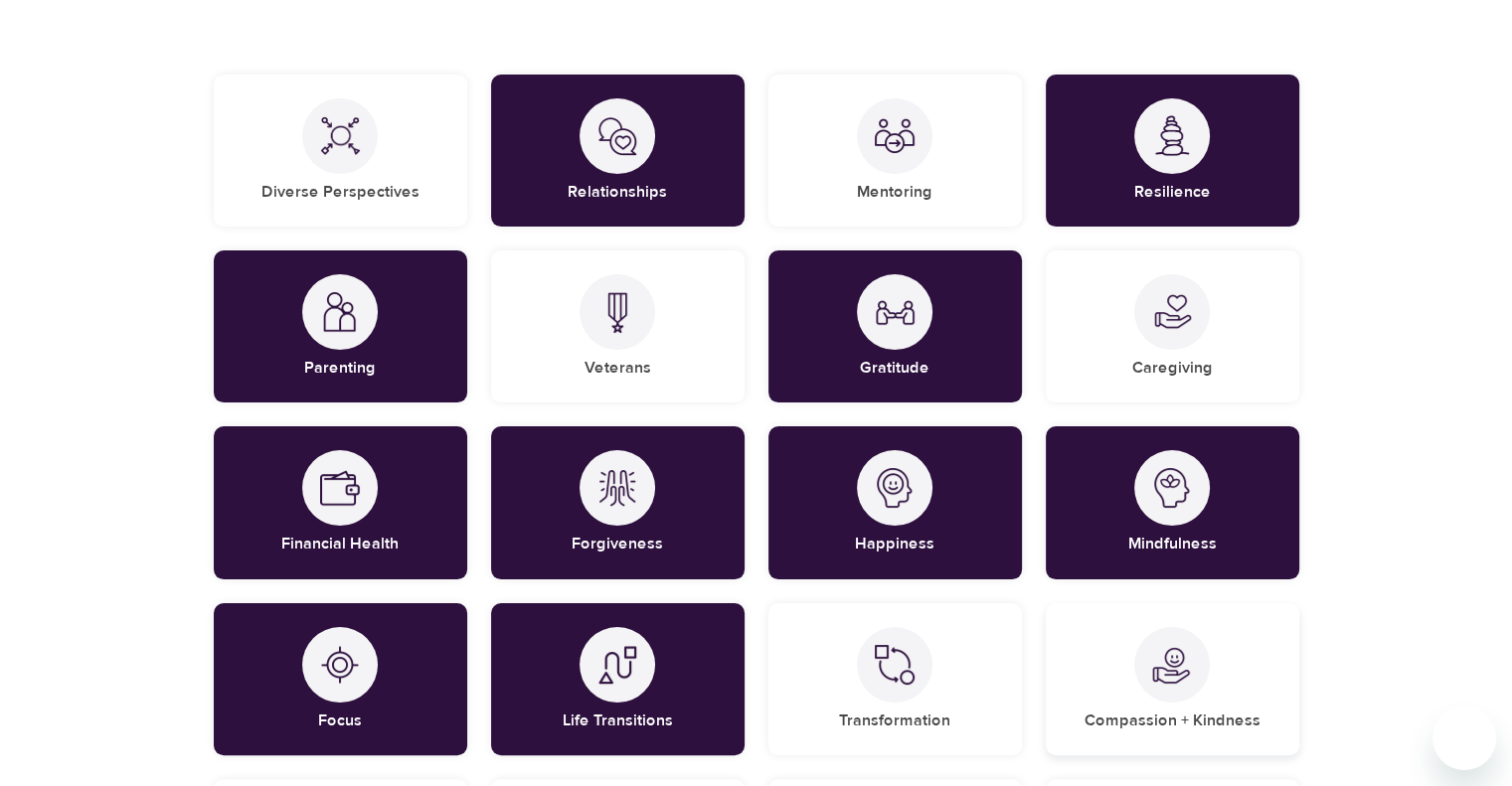 click on "Compassion + Kindness" at bounding box center (1172, 679) 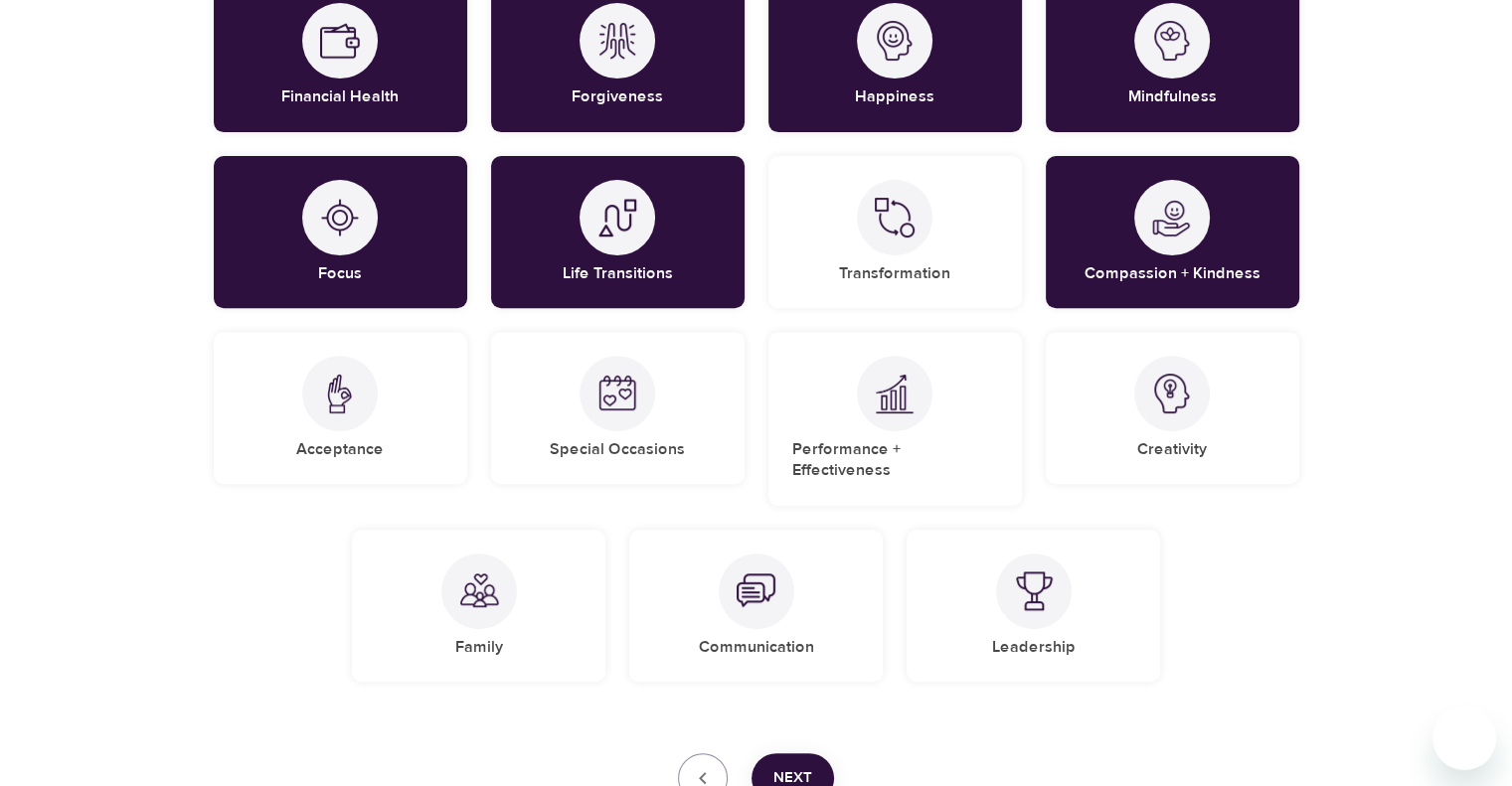 scroll, scrollTop: 715, scrollLeft: 0, axis: vertical 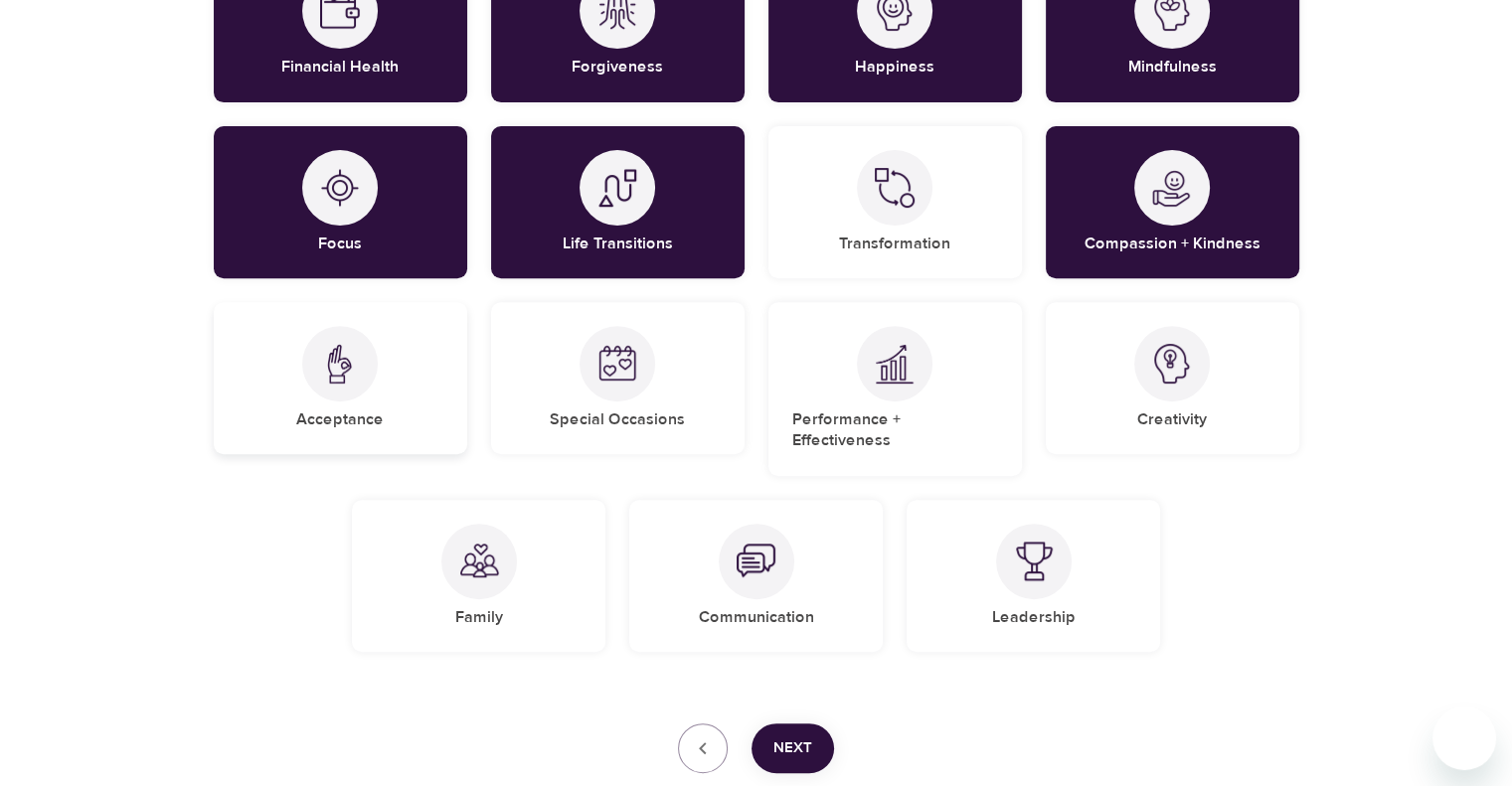click on "Acceptance" at bounding box center [340, 378] 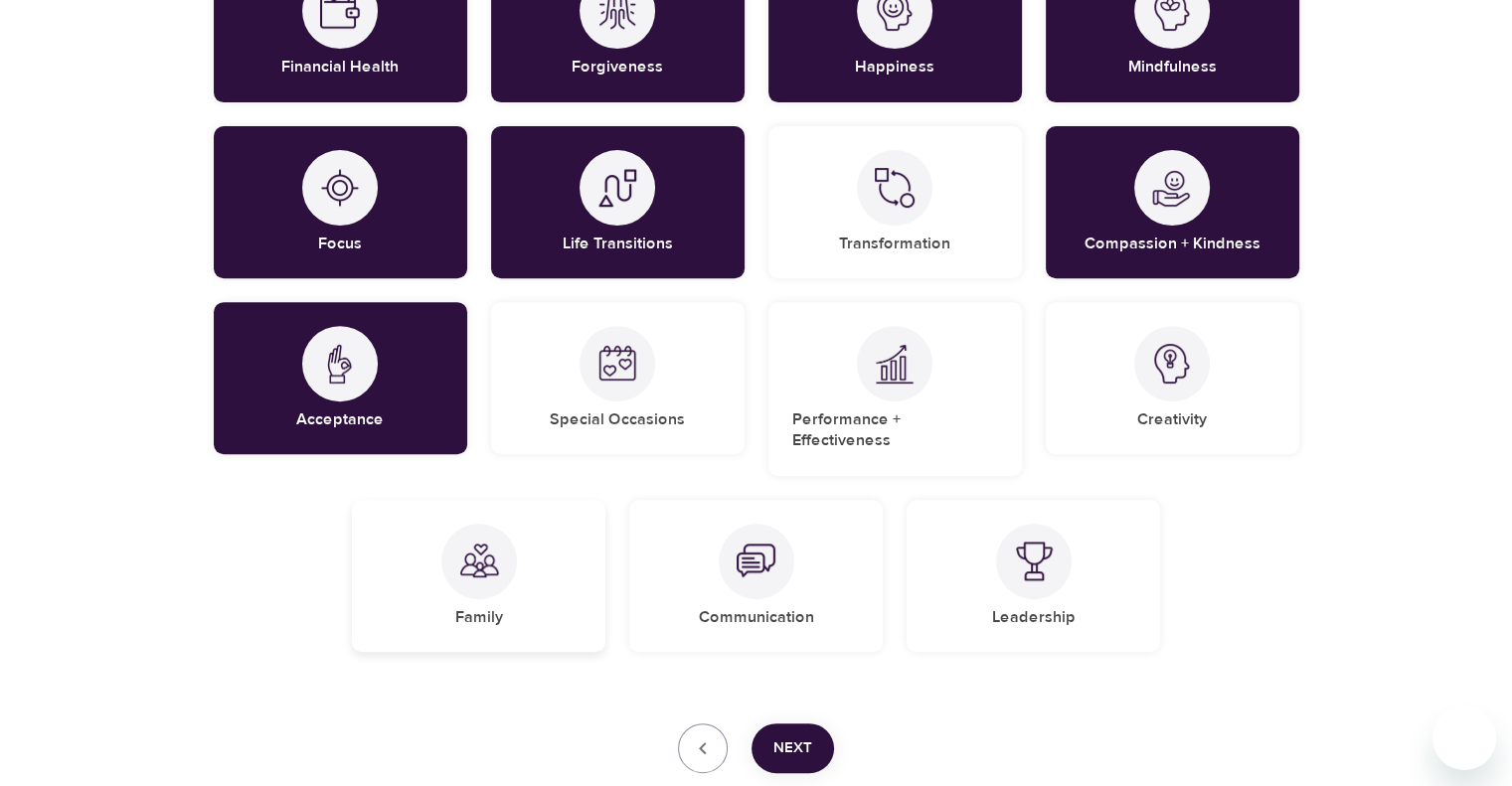 click on "Family" at bounding box center (478, 575) 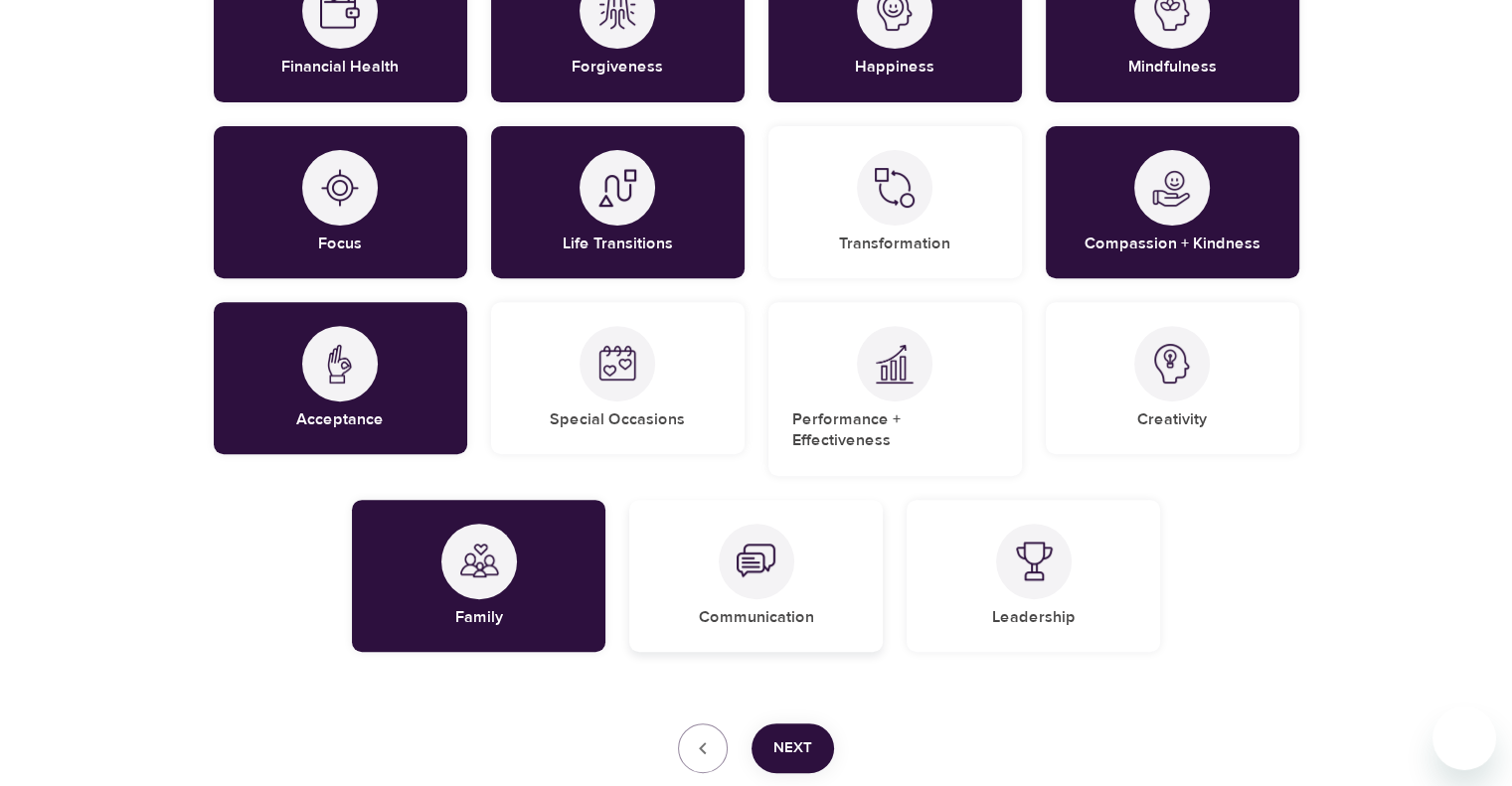 click on "Communication" at bounding box center [756, 575] 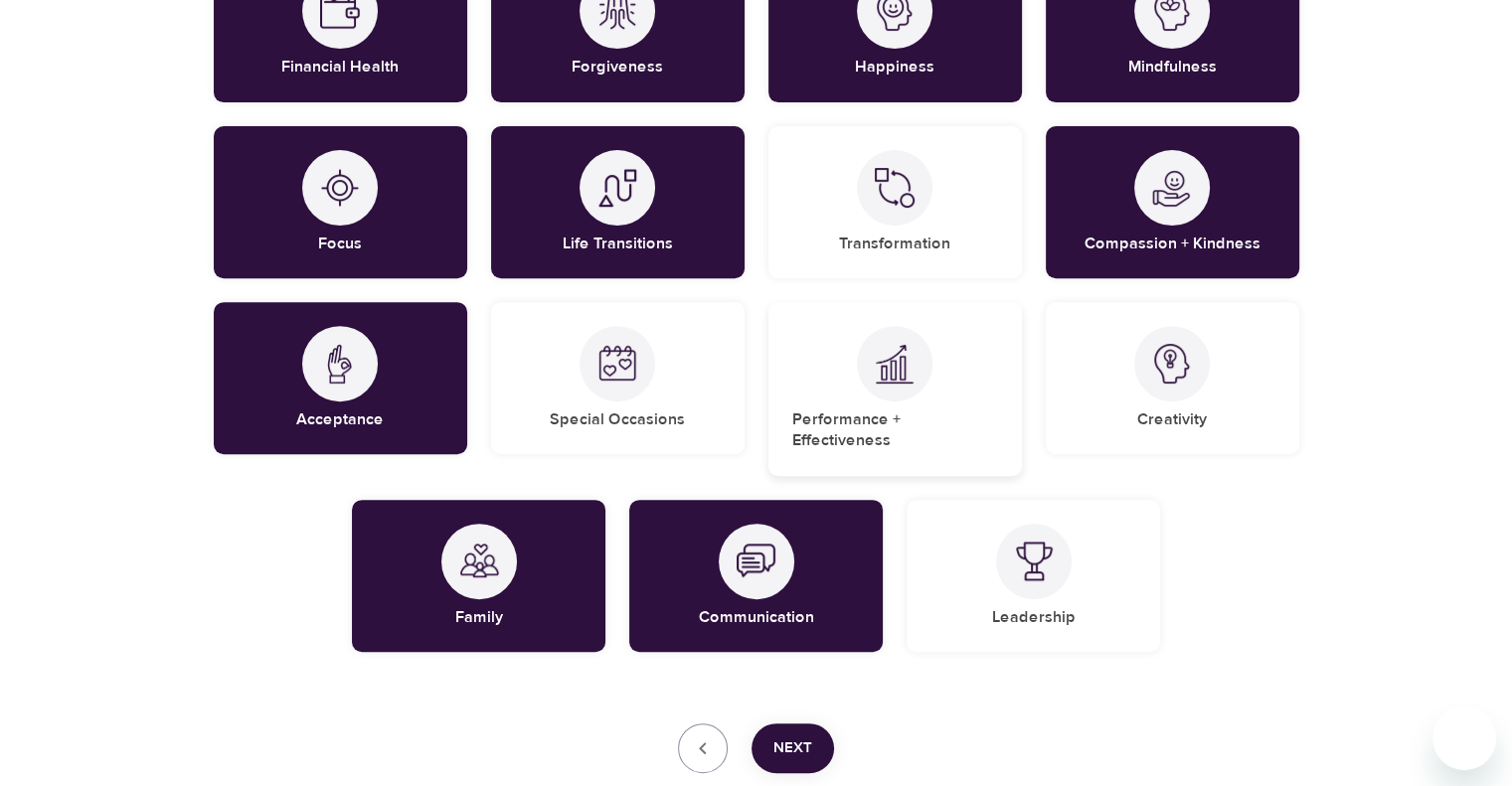 click at bounding box center (895, 364) 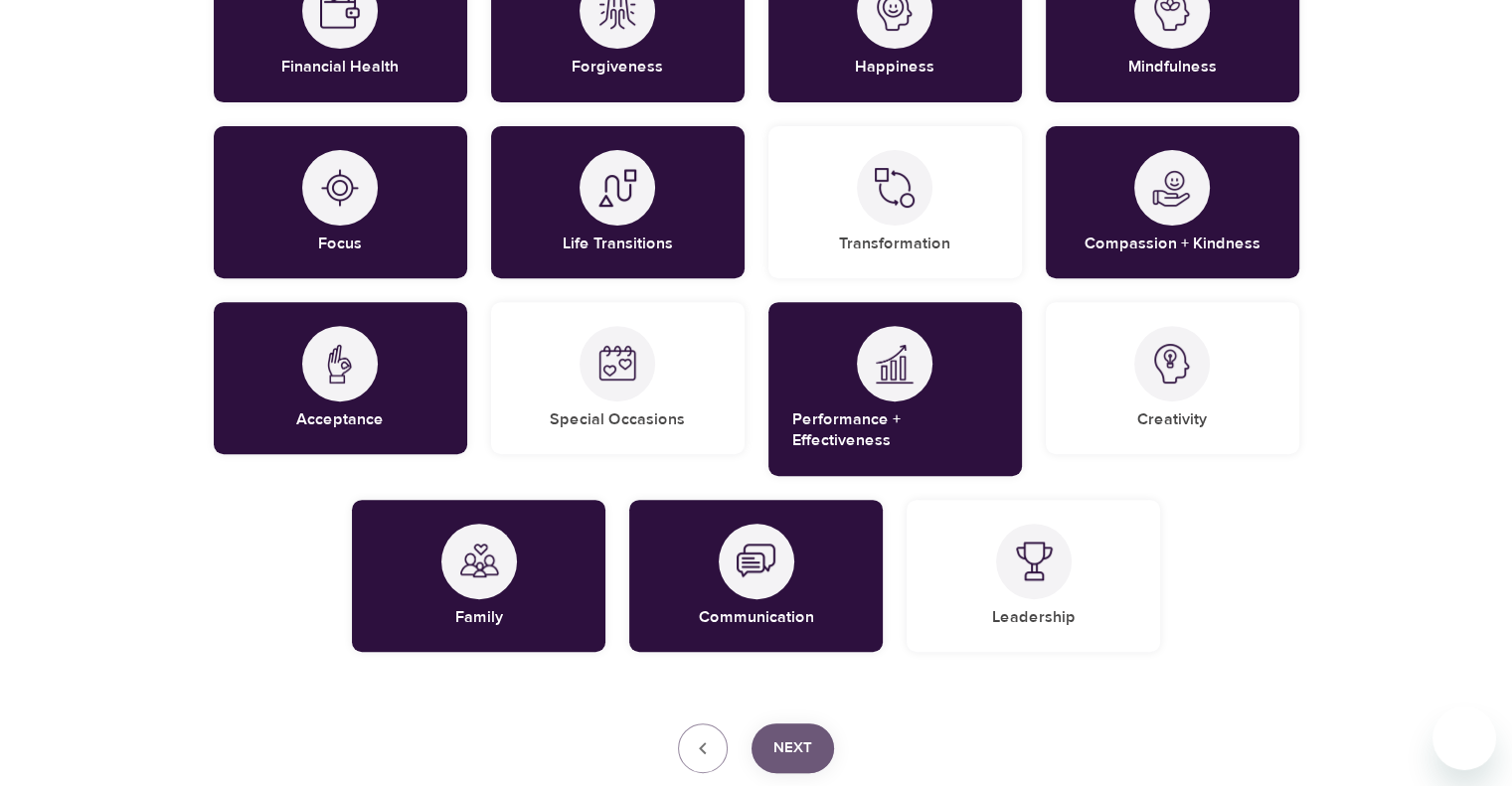 click on "Next" at bounding box center [792, 748] 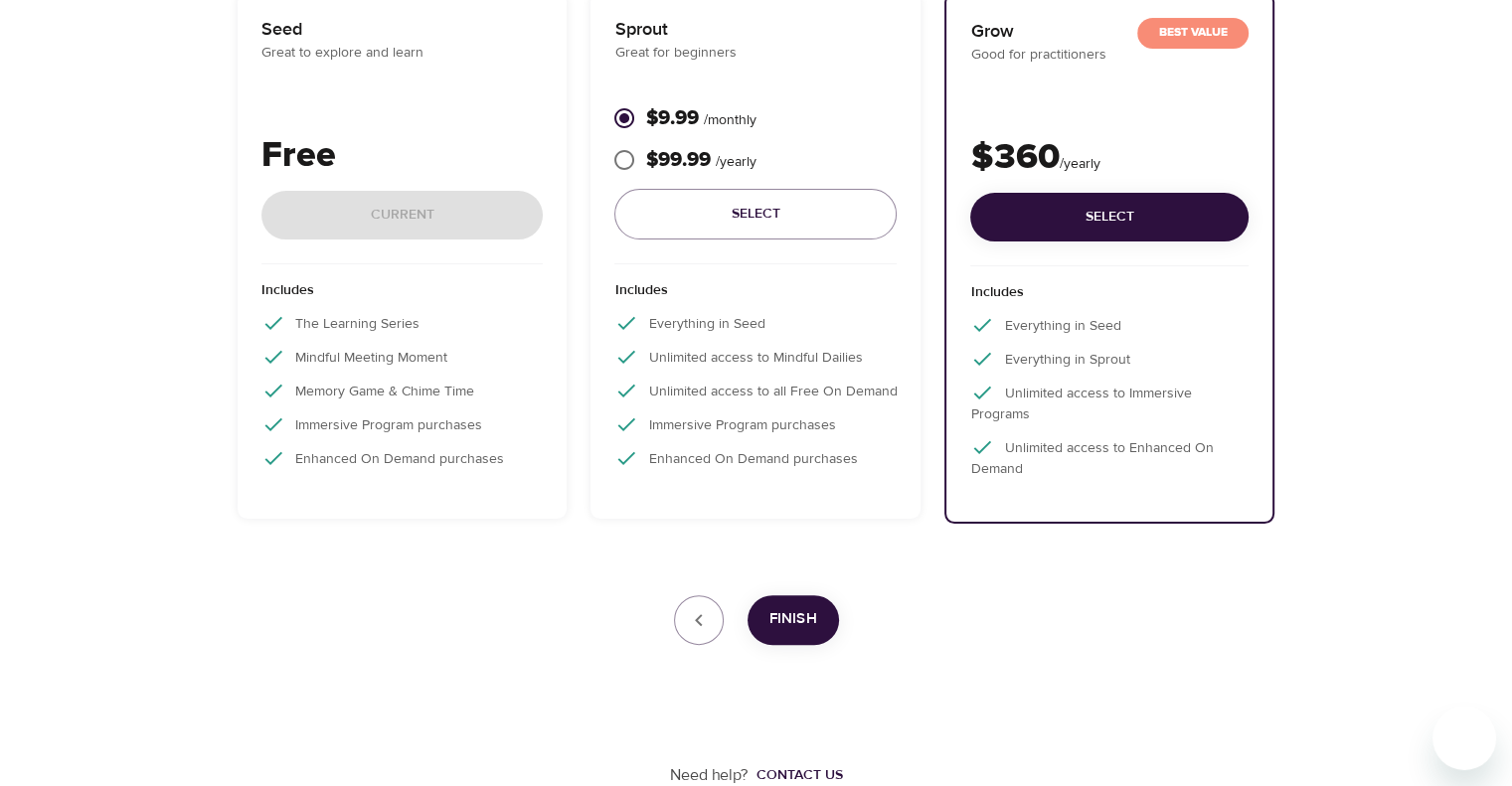 scroll, scrollTop: 251, scrollLeft: 0, axis: vertical 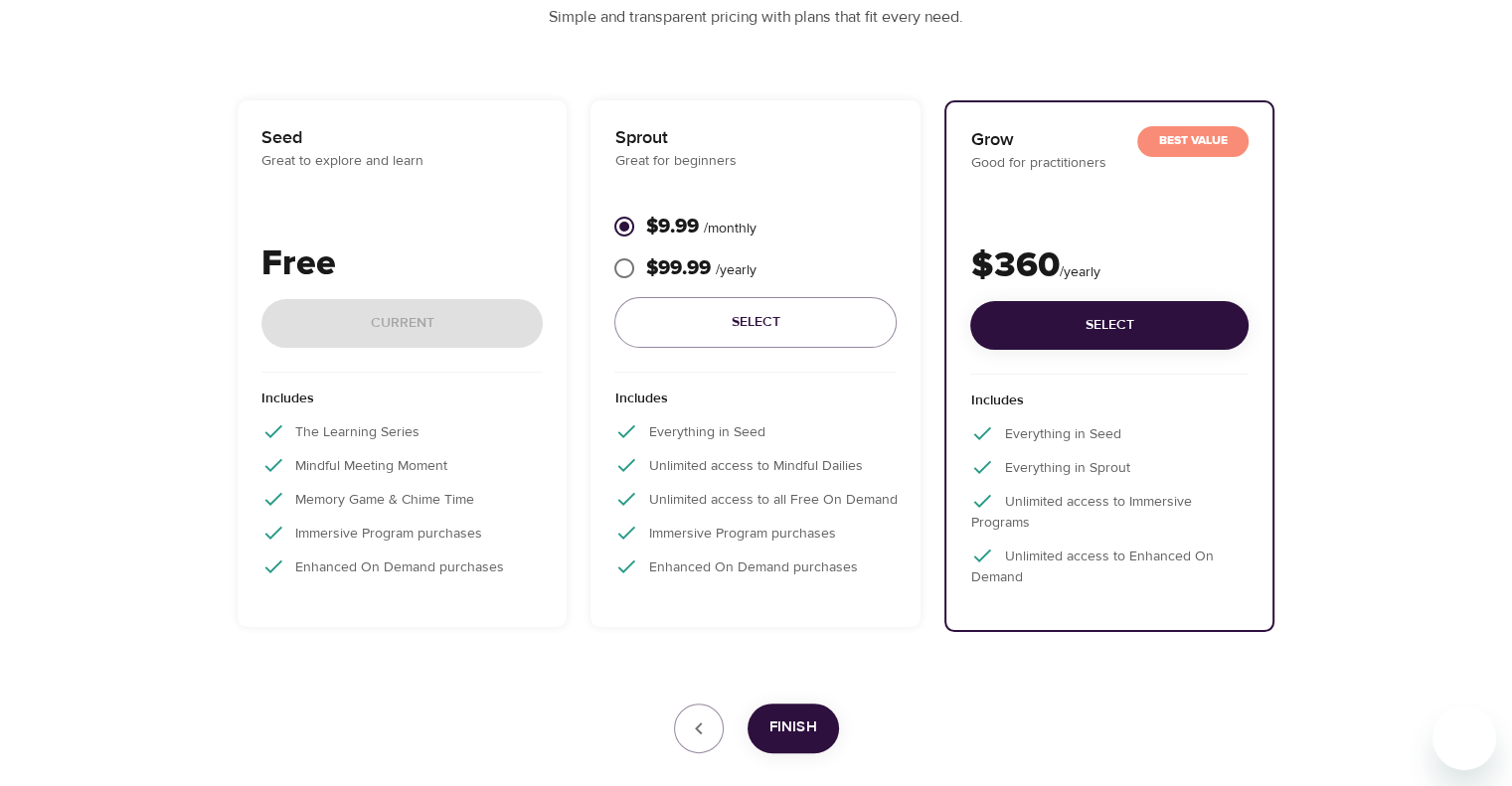 click on "Free Current" at bounding box center (403, 305) 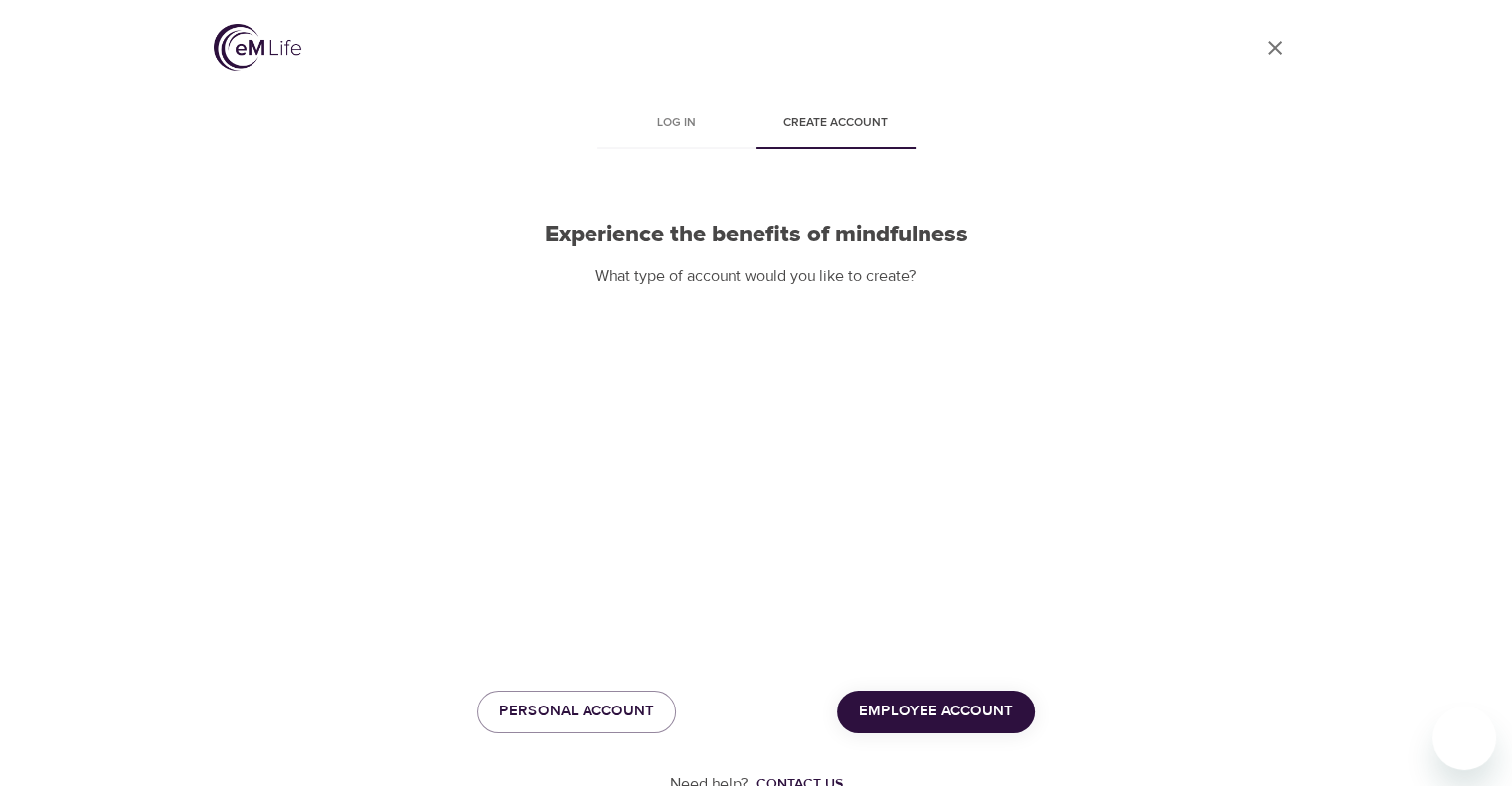scroll, scrollTop: 49, scrollLeft: 0, axis: vertical 